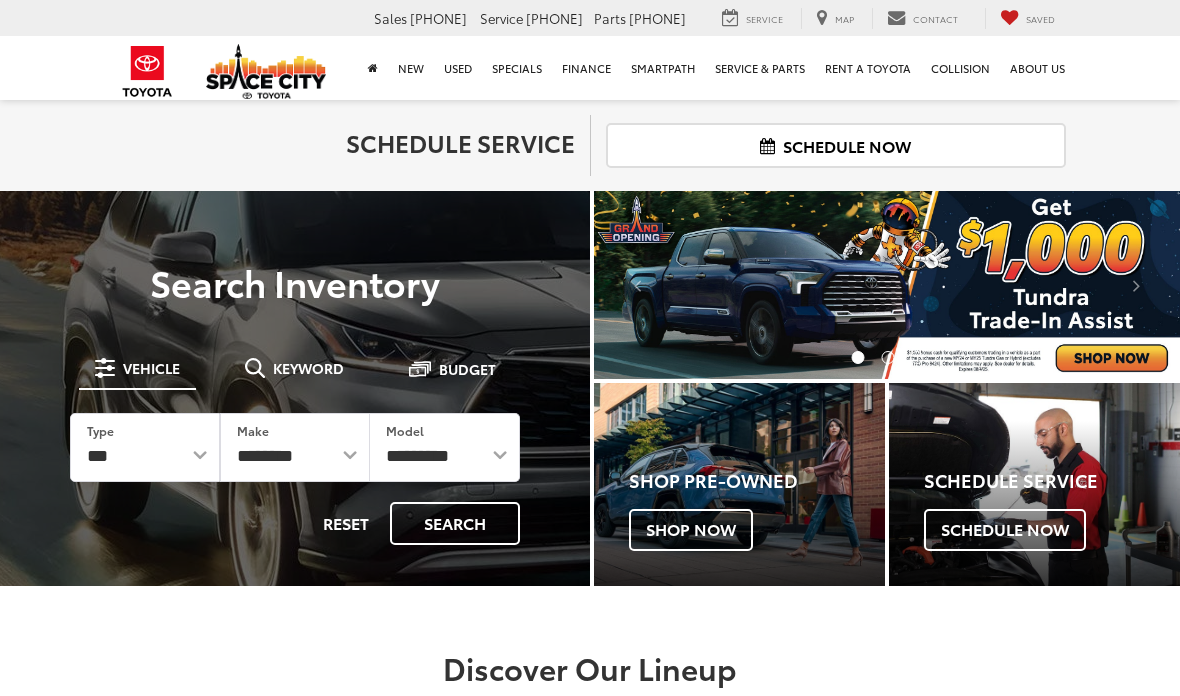 scroll, scrollTop: 0, scrollLeft: 0, axis: both 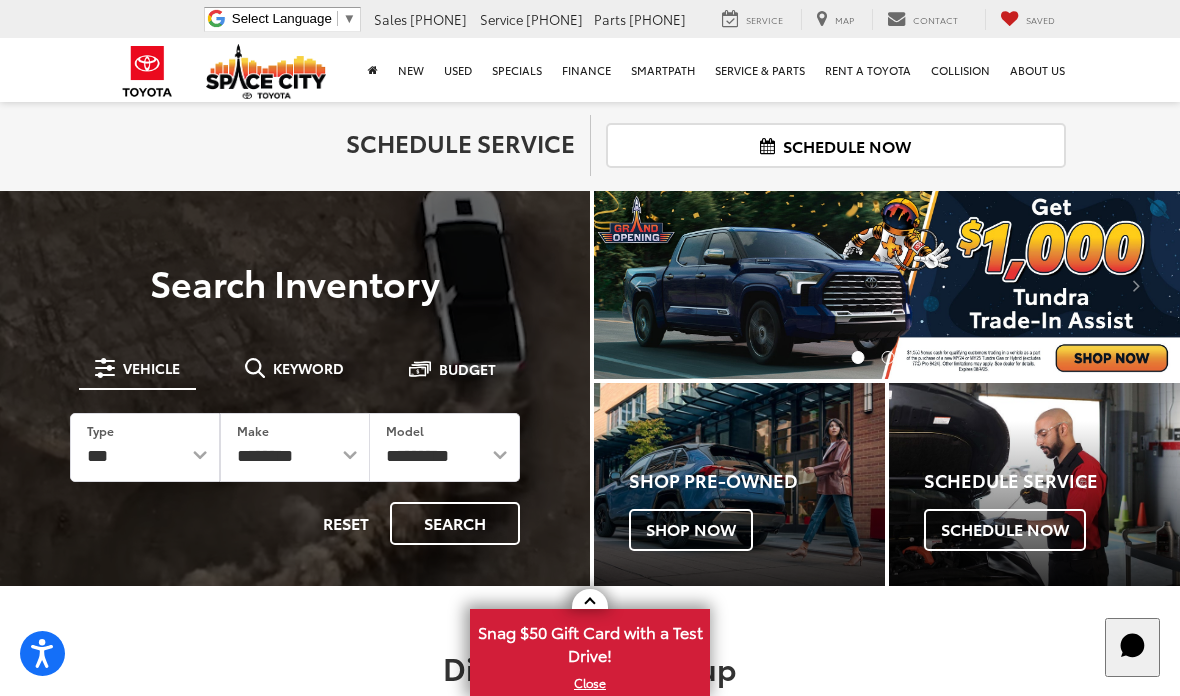 click at bounding box center (266, 71) 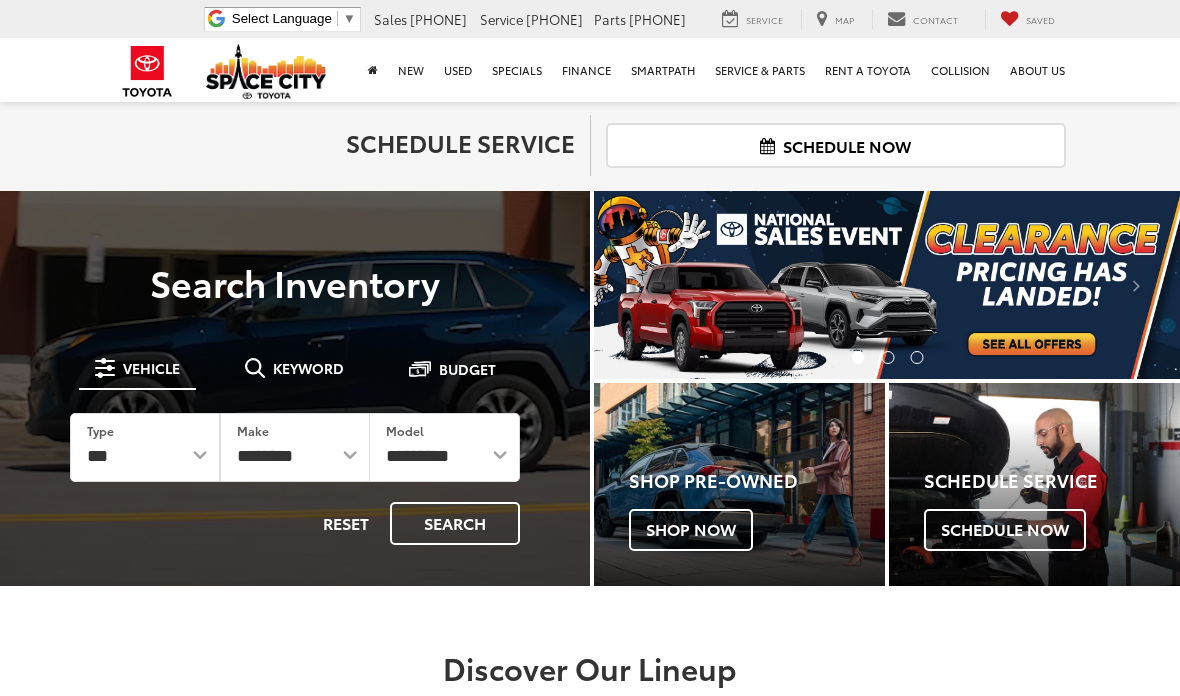 scroll, scrollTop: 0, scrollLeft: 0, axis: both 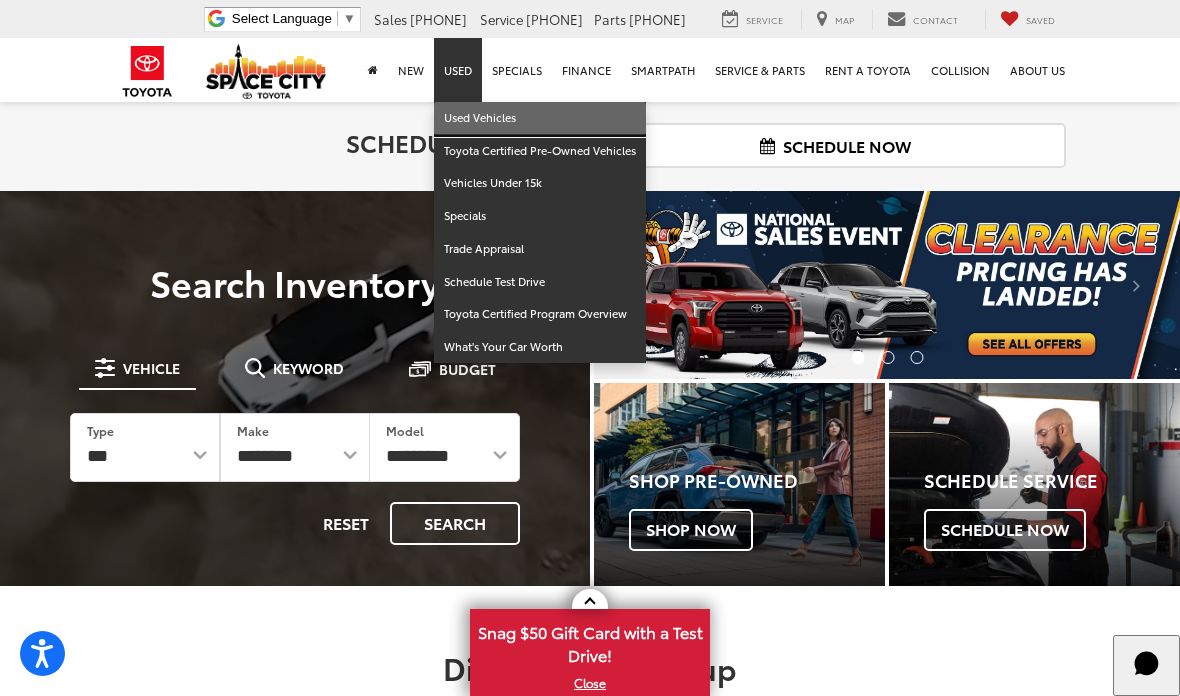 click on "Used Vehicles" at bounding box center (540, 118) 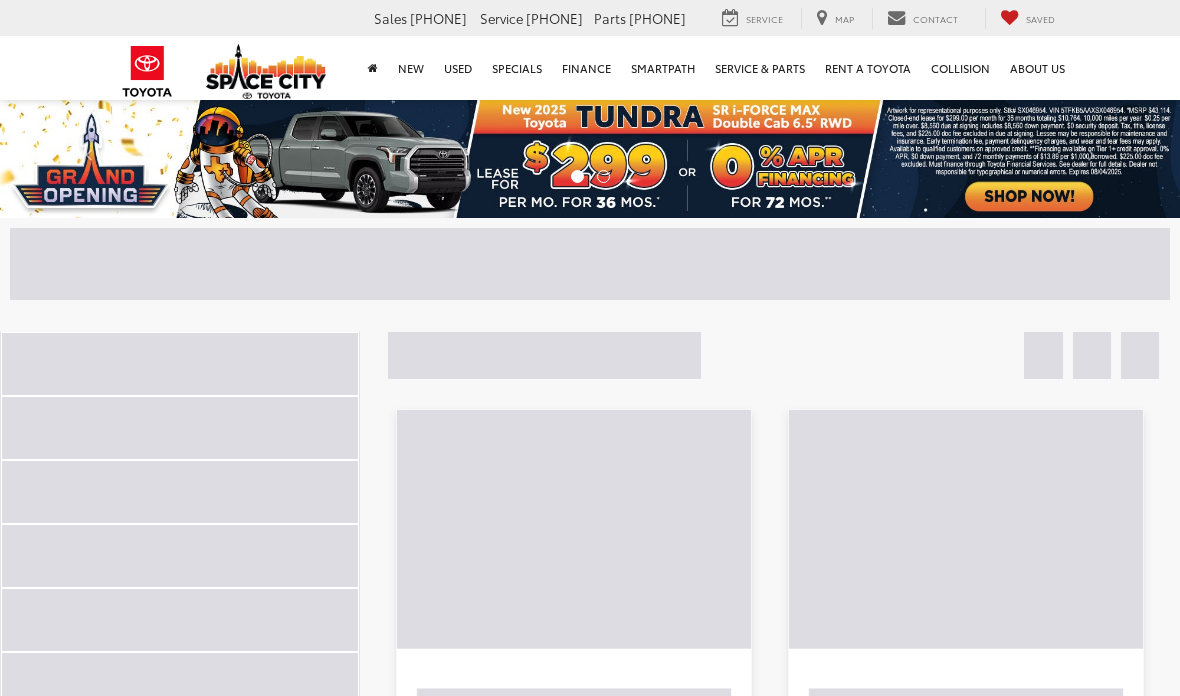 scroll, scrollTop: 0, scrollLeft: 0, axis: both 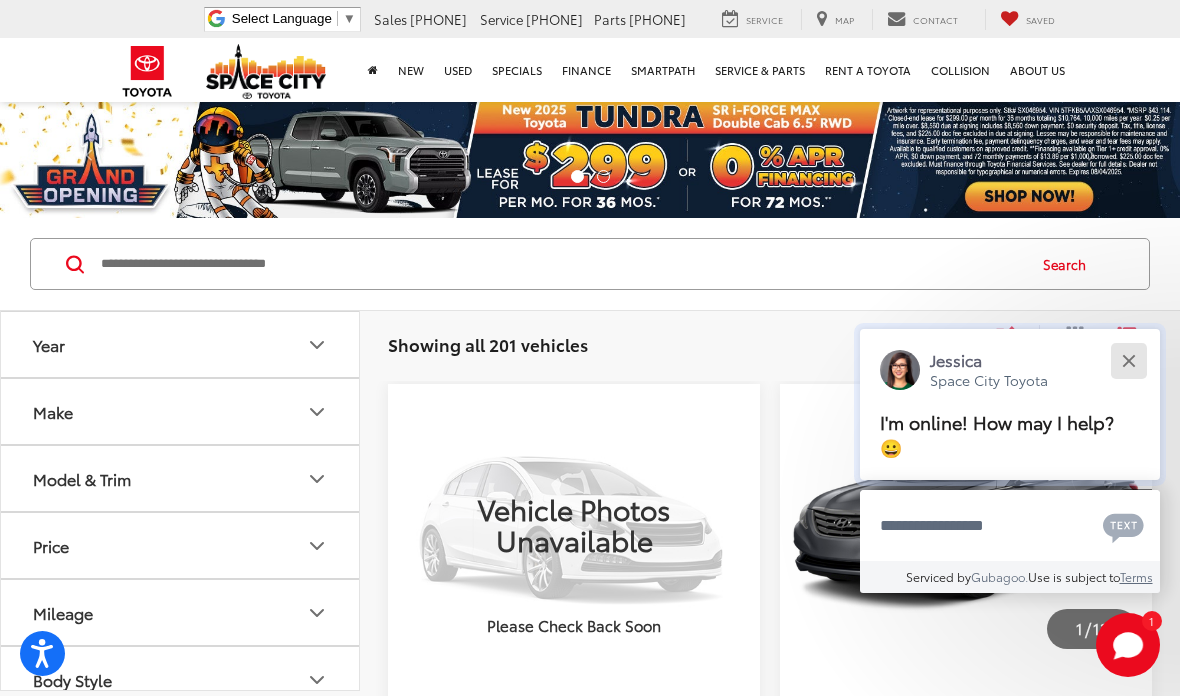 click at bounding box center [1128, 360] 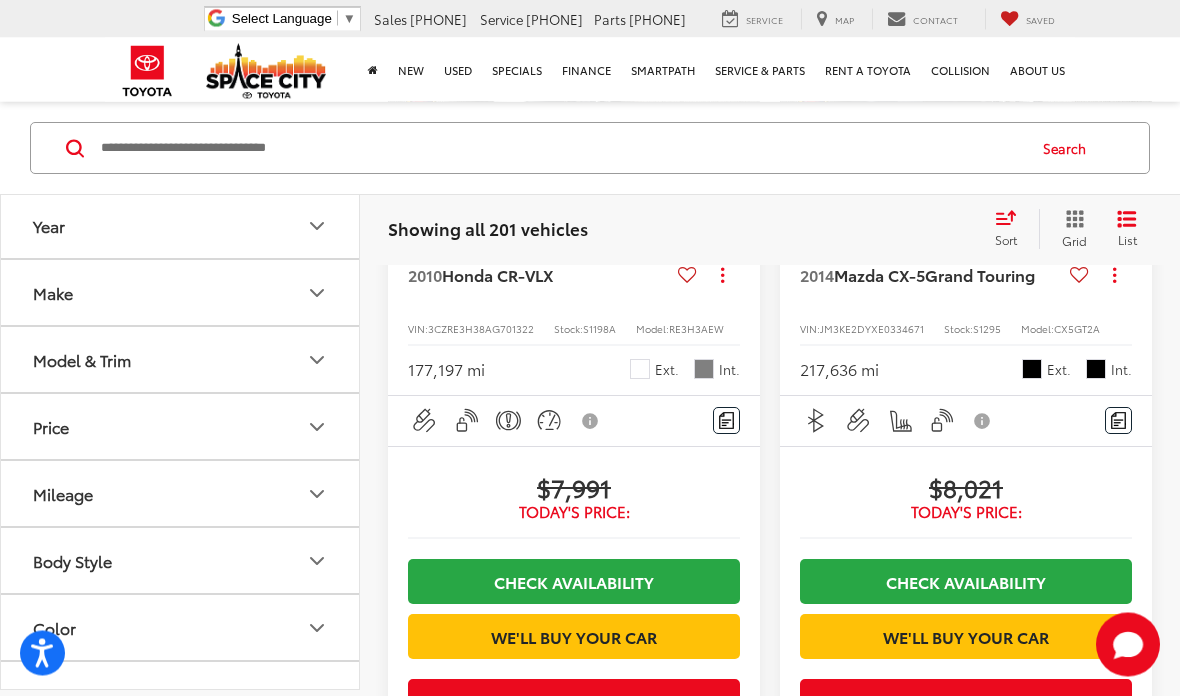 scroll, scrollTop: 5772, scrollLeft: 0, axis: vertical 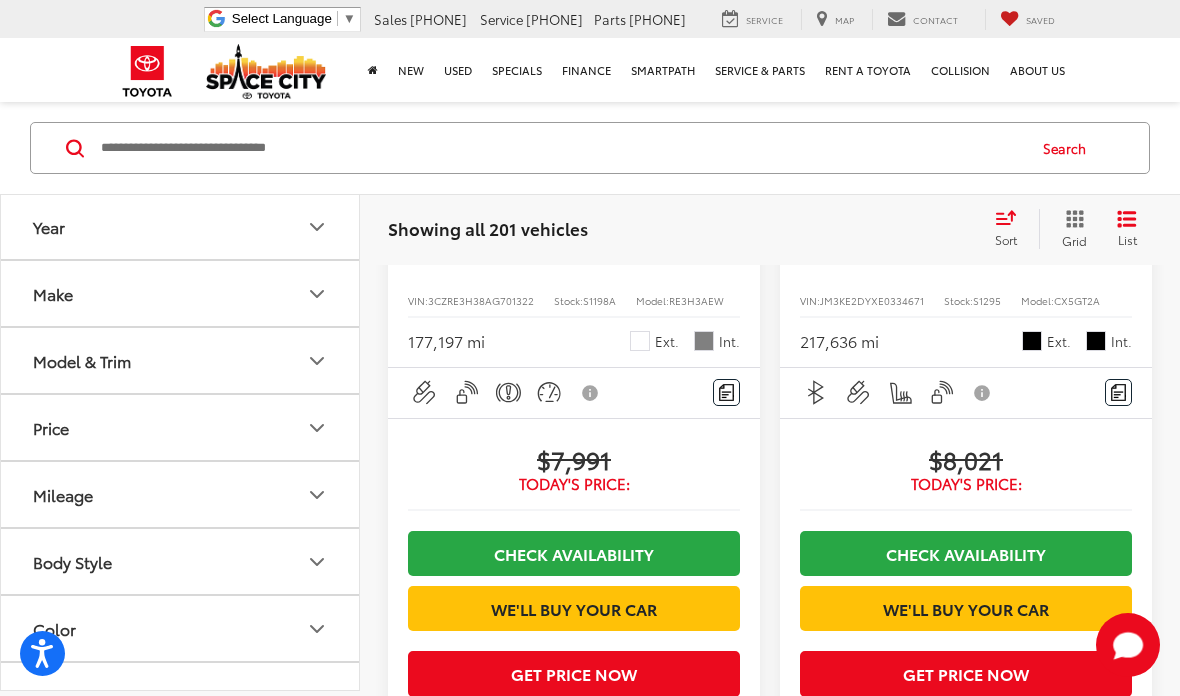 click at bounding box center [1132, -6] 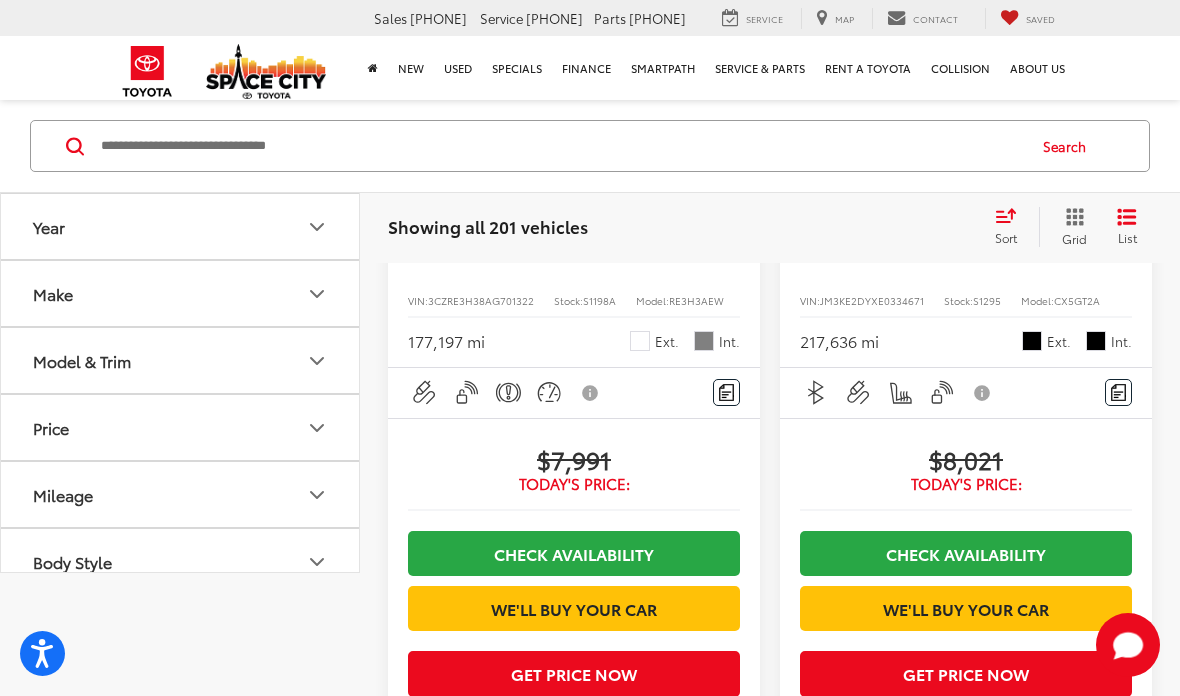 scroll, scrollTop: 5852, scrollLeft: 0, axis: vertical 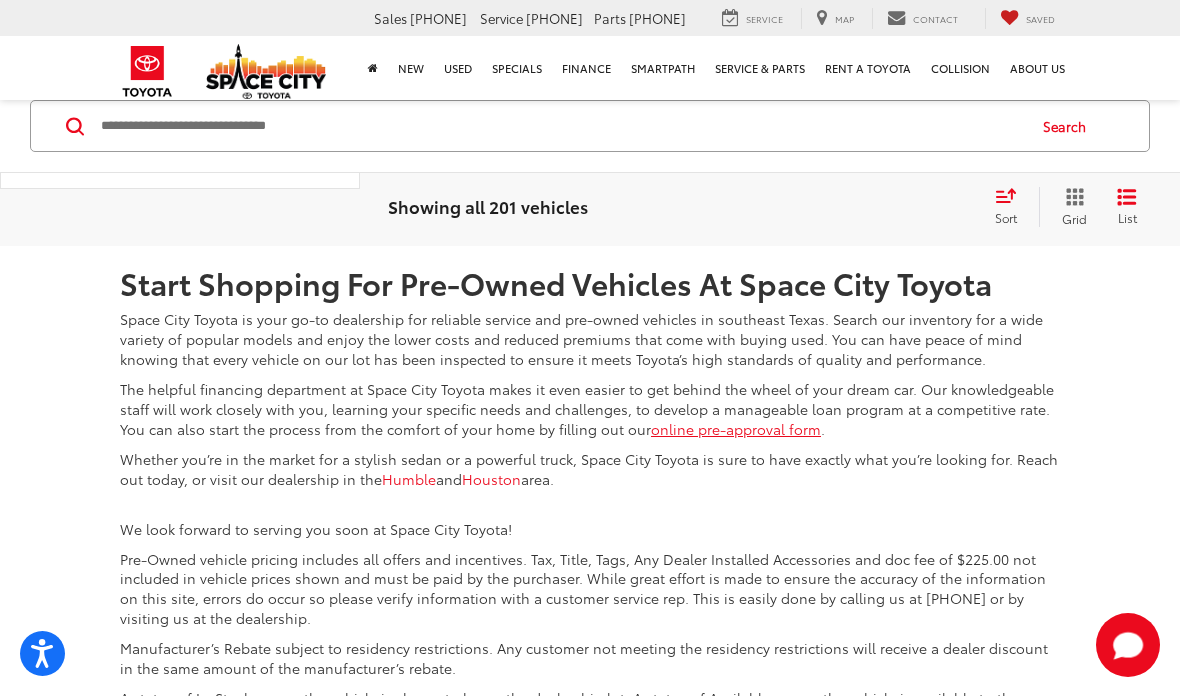 click on "Last" at bounding box center [1003, 97] 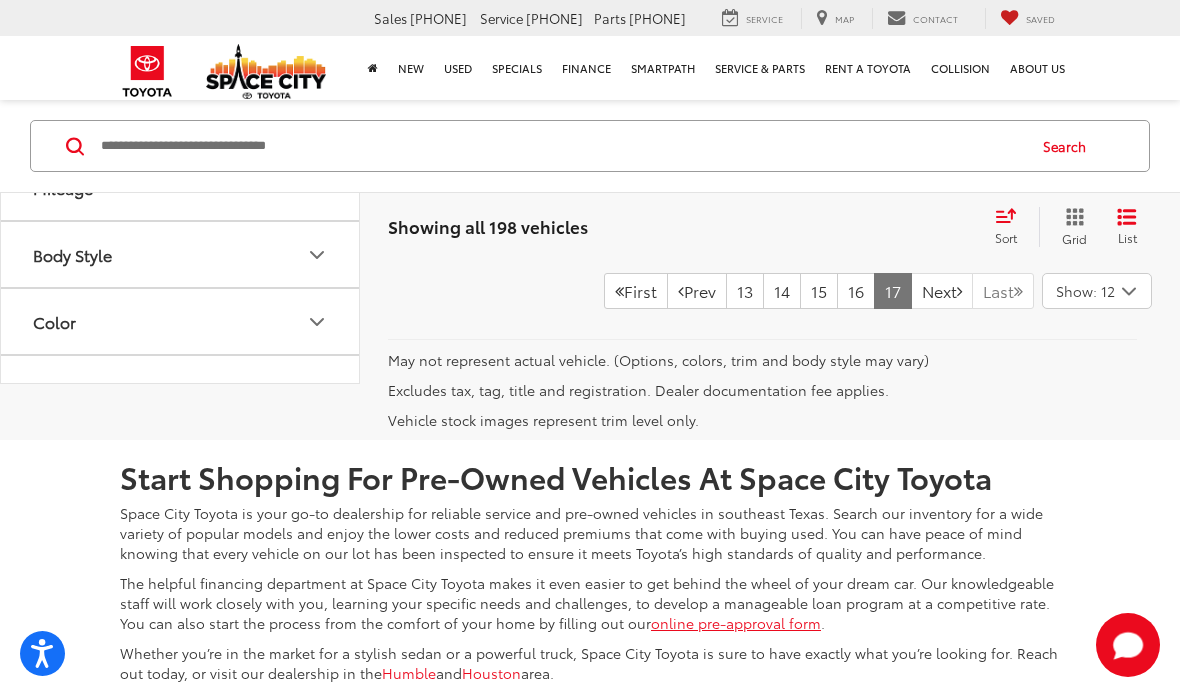 scroll, scrollTop: 3064, scrollLeft: 0, axis: vertical 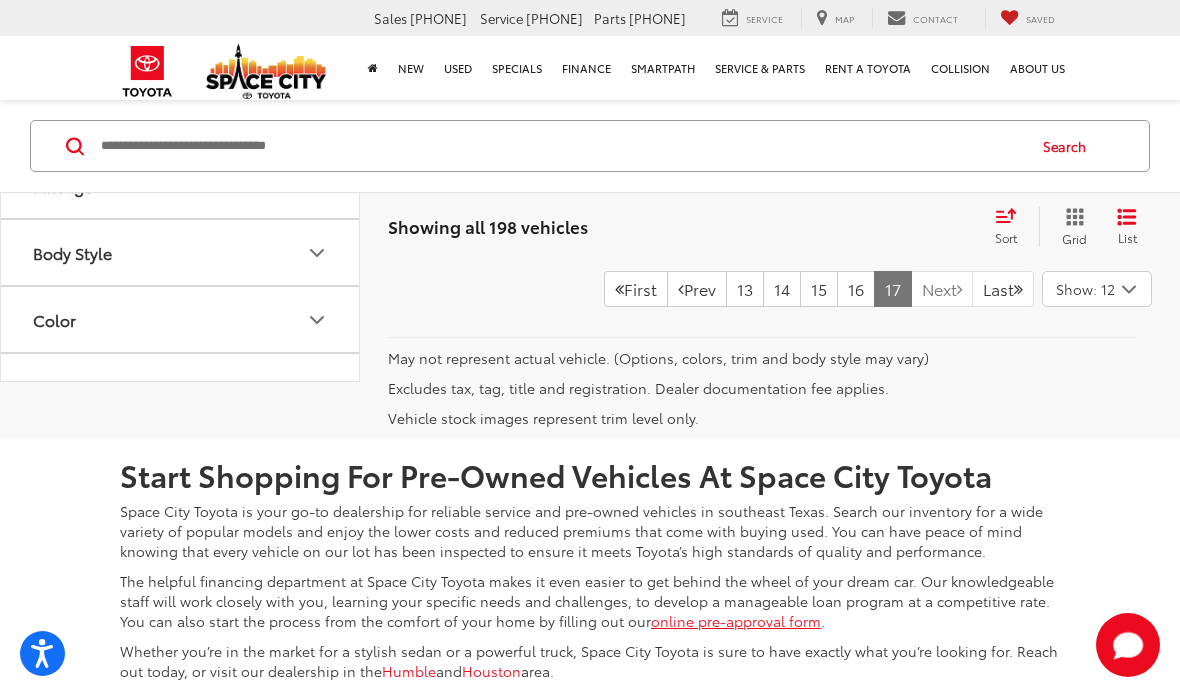 click on "Next" at bounding box center (942, 289) 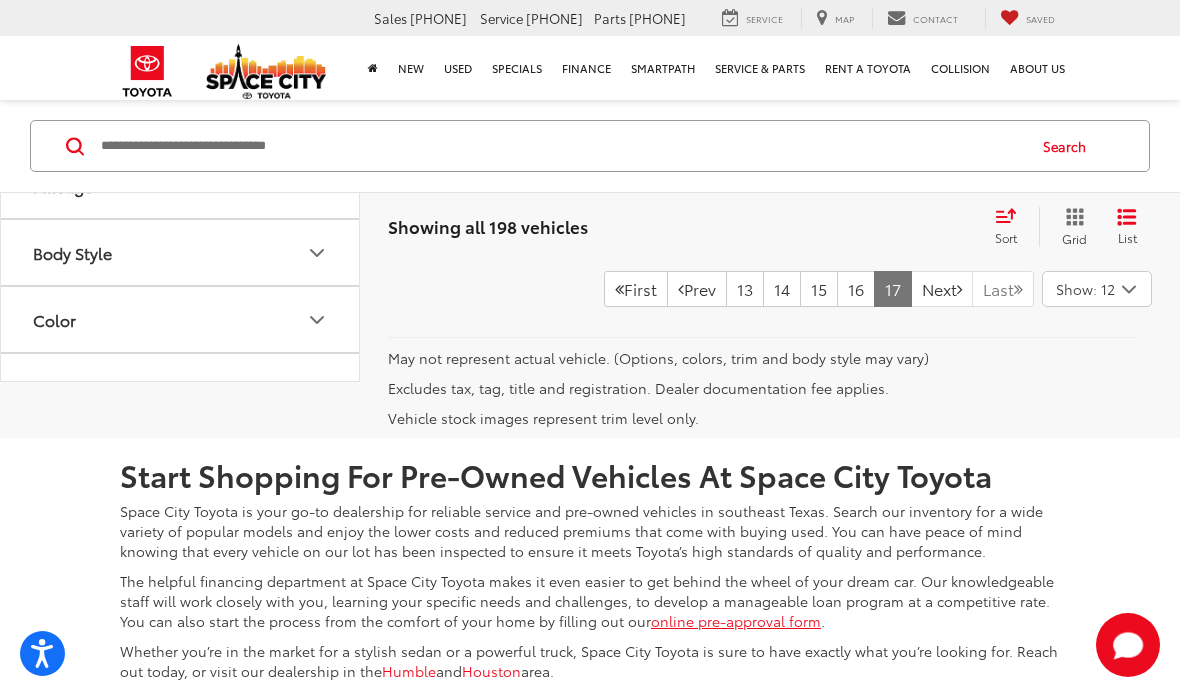 click on "Last" at bounding box center (1003, 289) 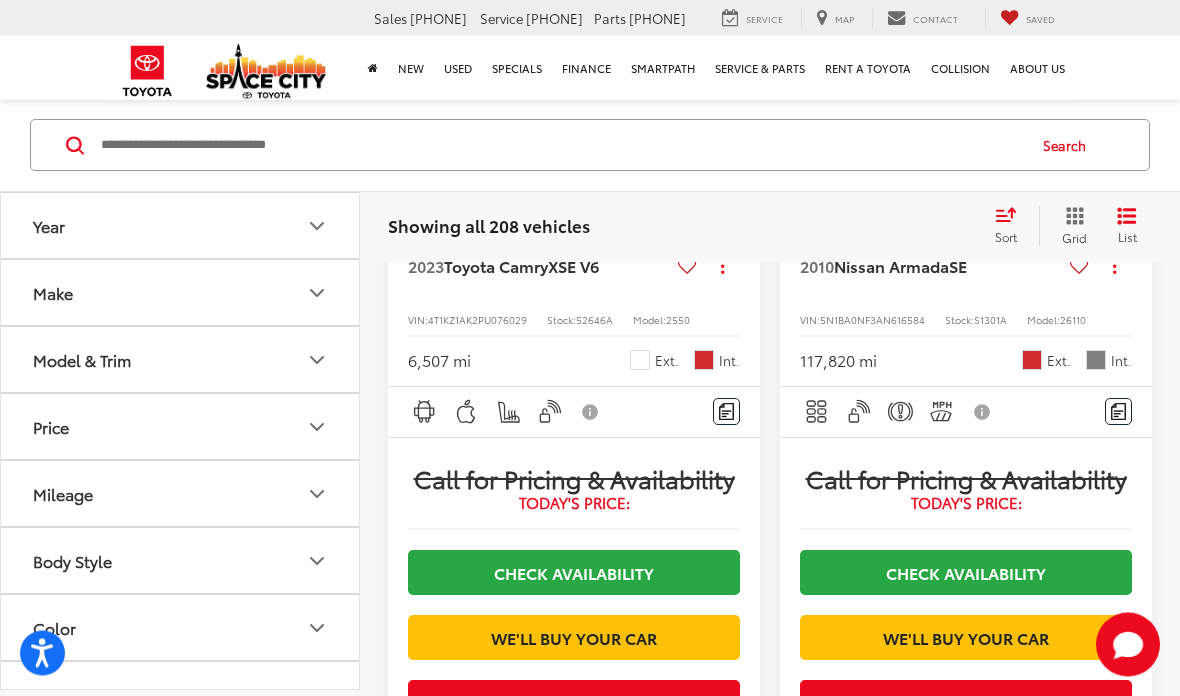 scroll, scrollTop: 4867, scrollLeft: 0, axis: vertical 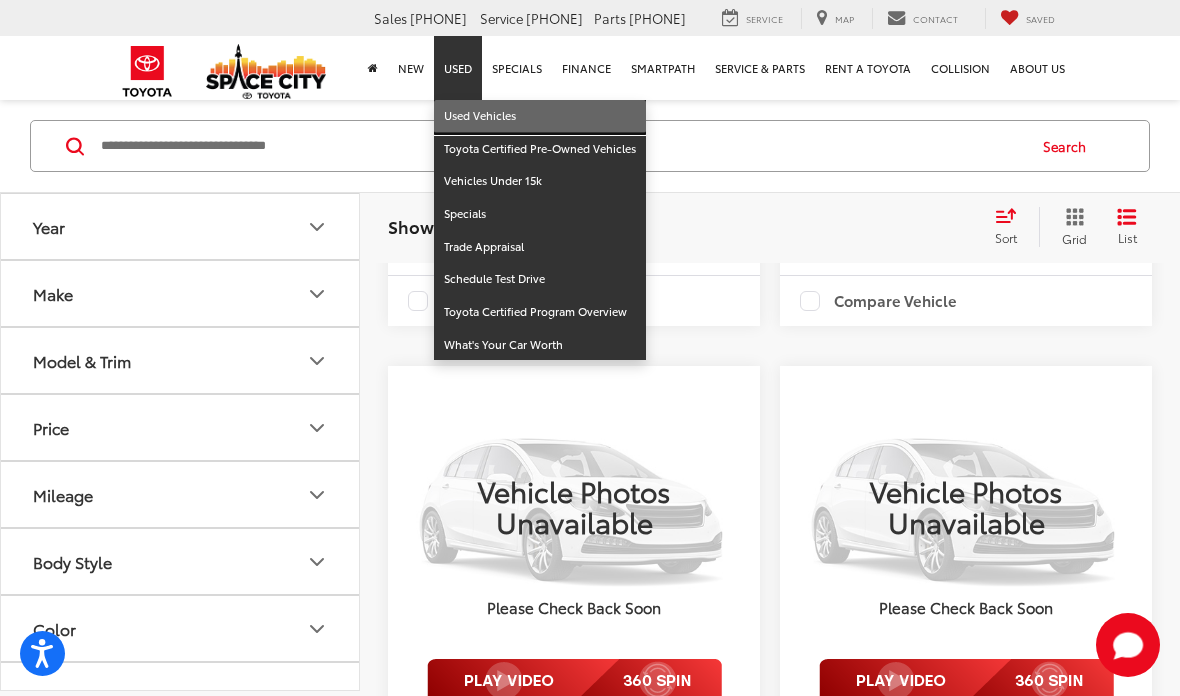 click on "Used Vehicles" at bounding box center [540, 116] 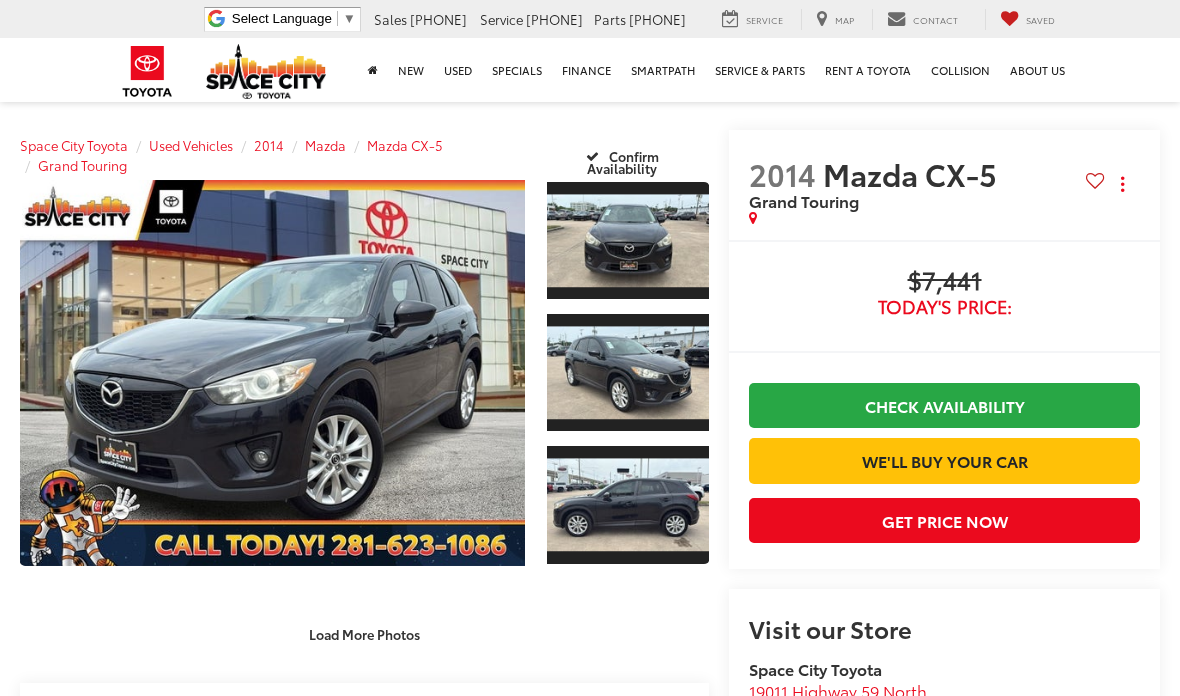 scroll, scrollTop: 0, scrollLeft: 0, axis: both 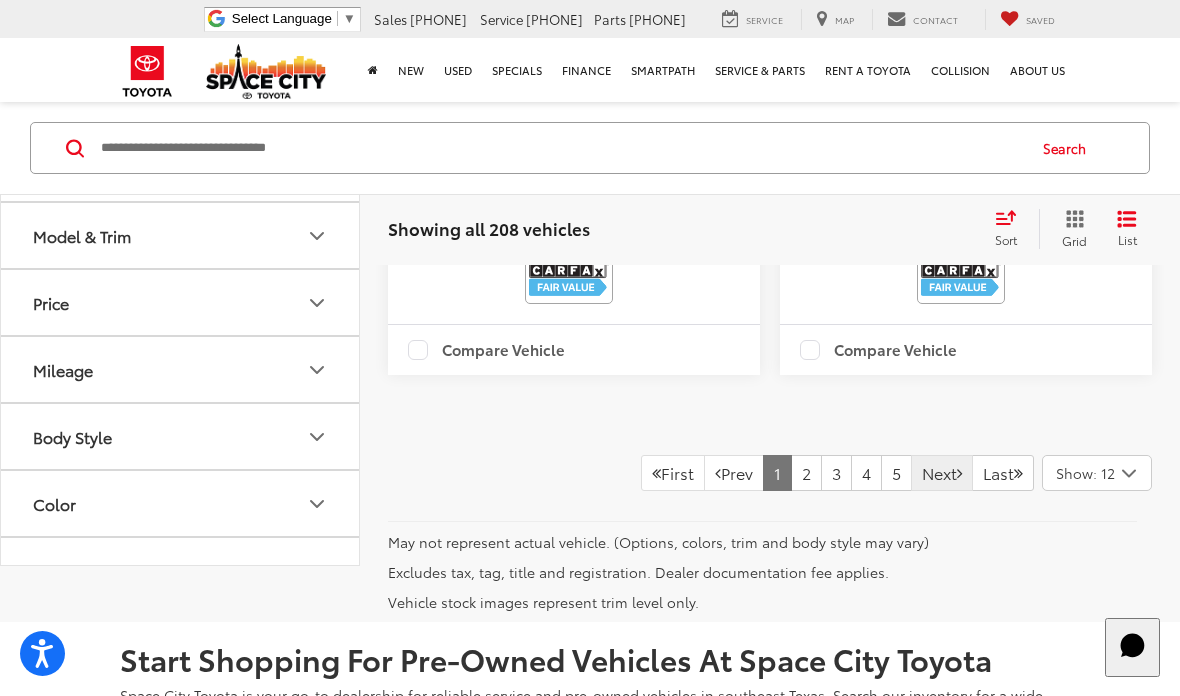click on "Next" at bounding box center [942, 473] 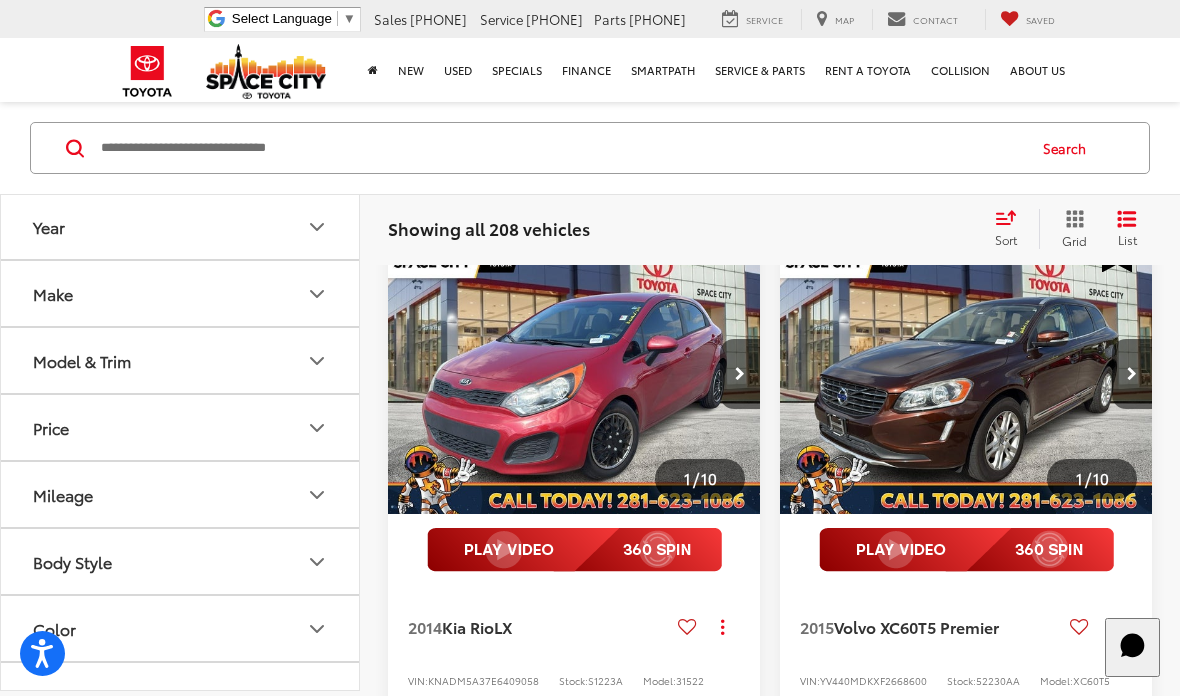 scroll, scrollTop: 1253, scrollLeft: 0, axis: vertical 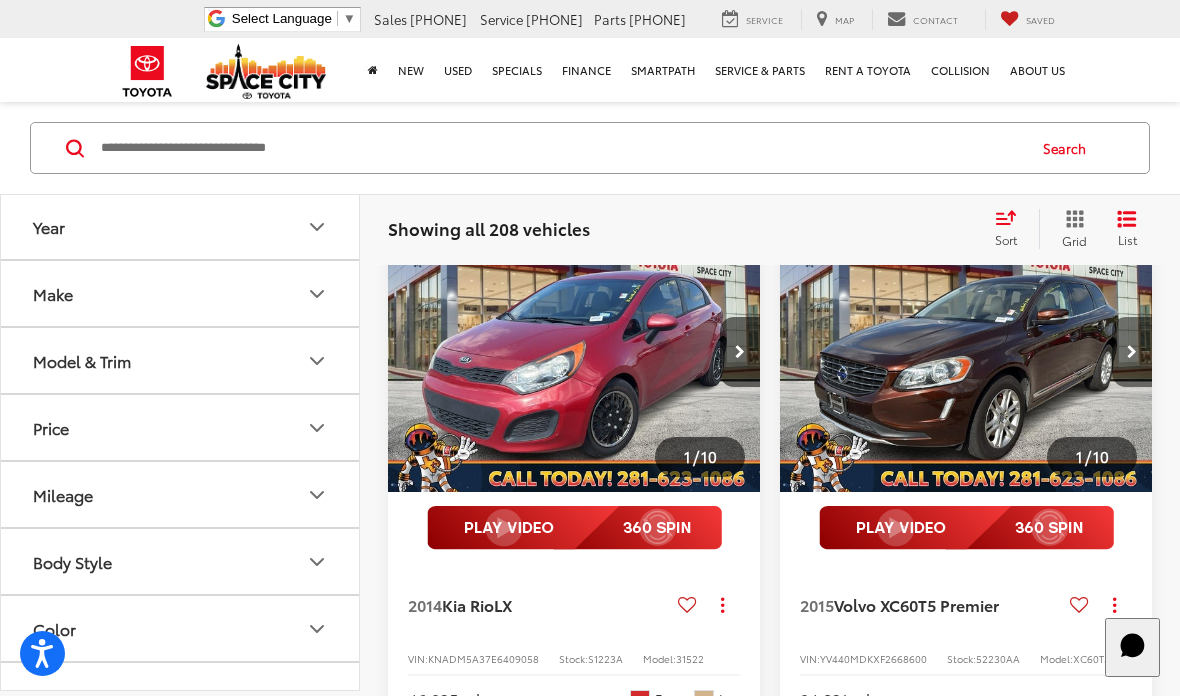 click at bounding box center [1132, 352] 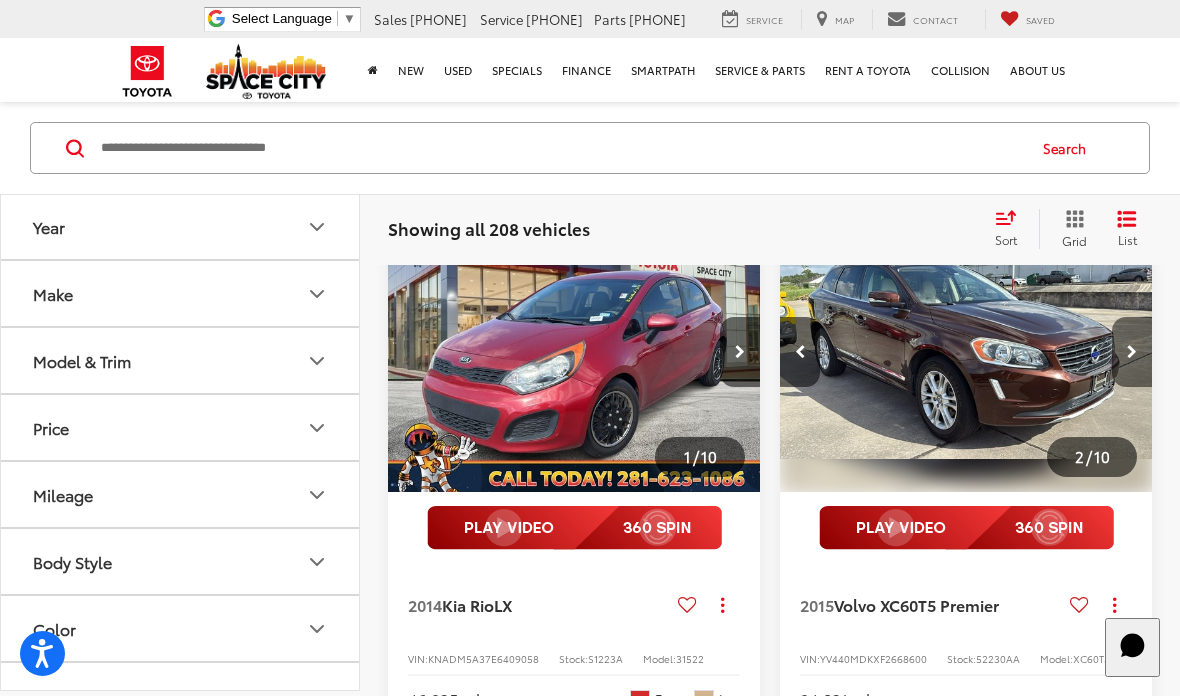 click at bounding box center (1132, 352) 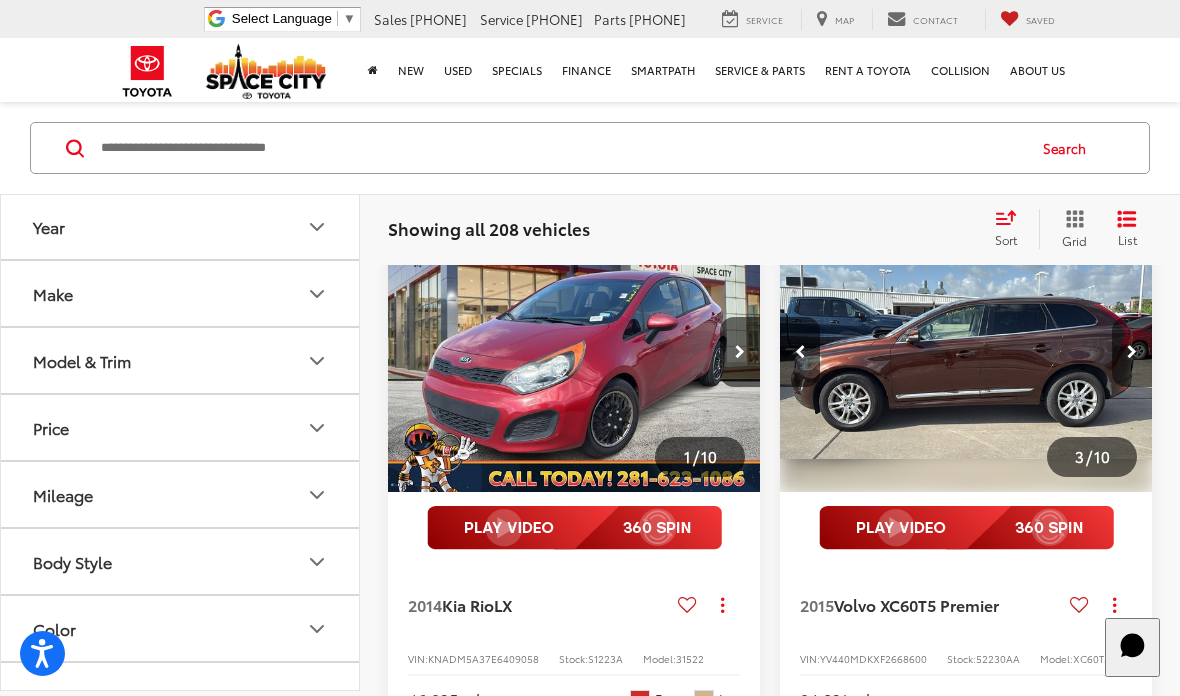 click at bounding box center [1132, 352] 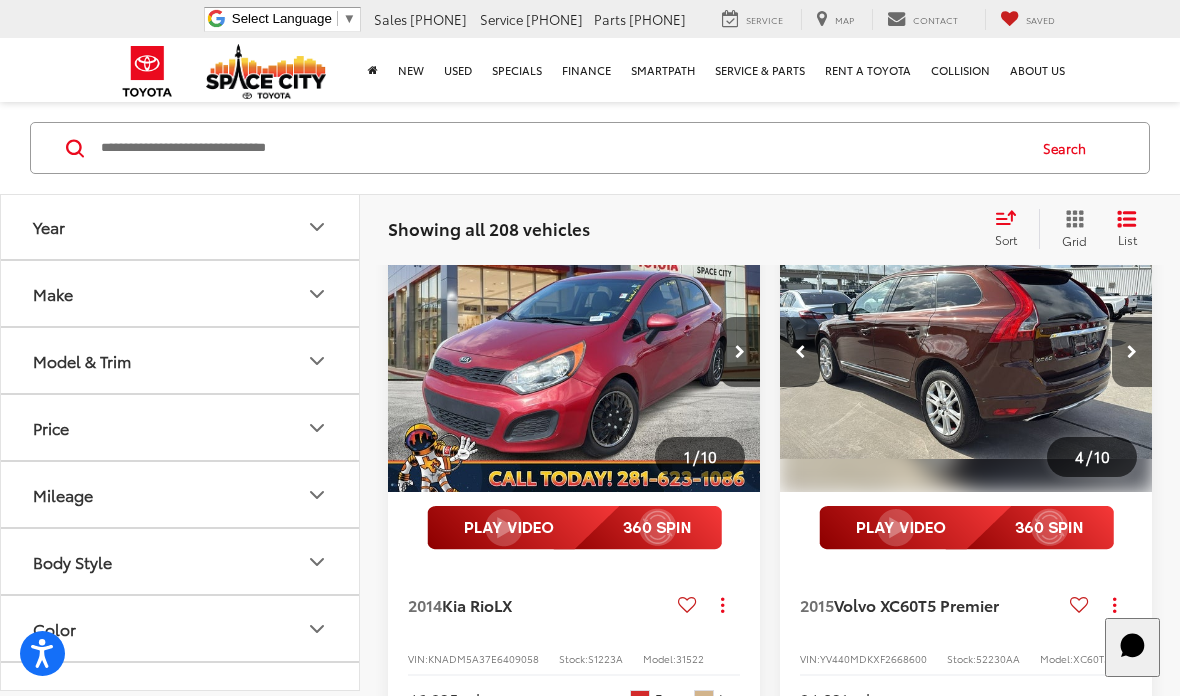 click at bounding box center [1132, 352] 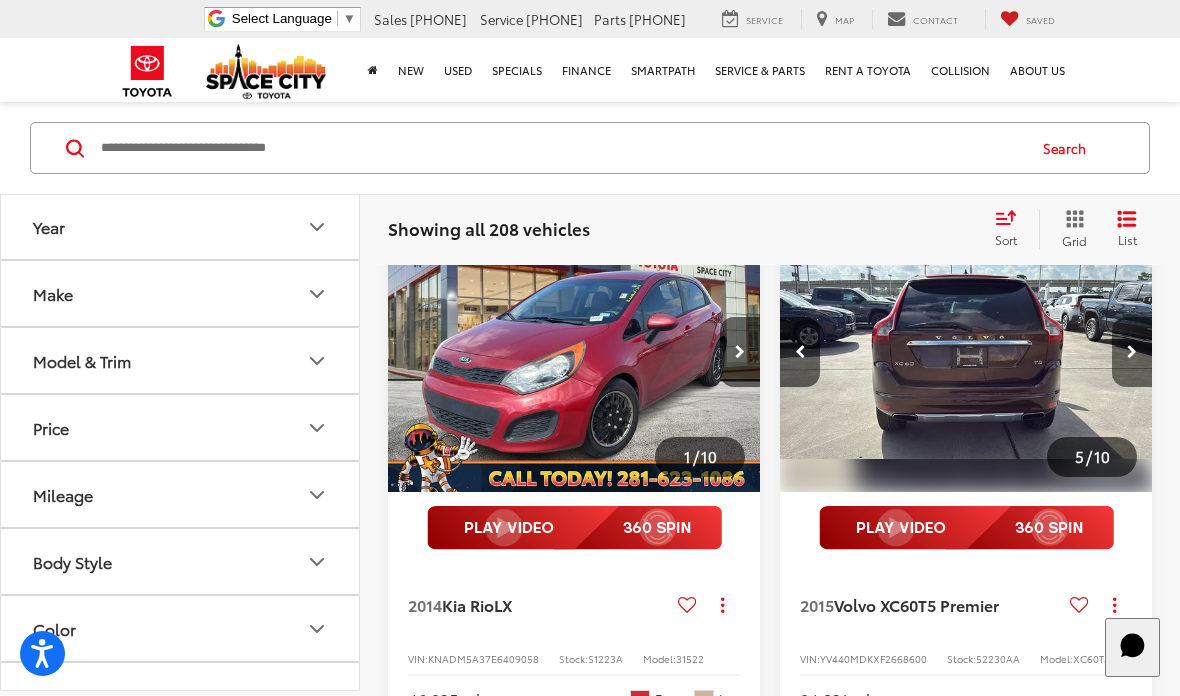 click at bounding box center [1132, 352] 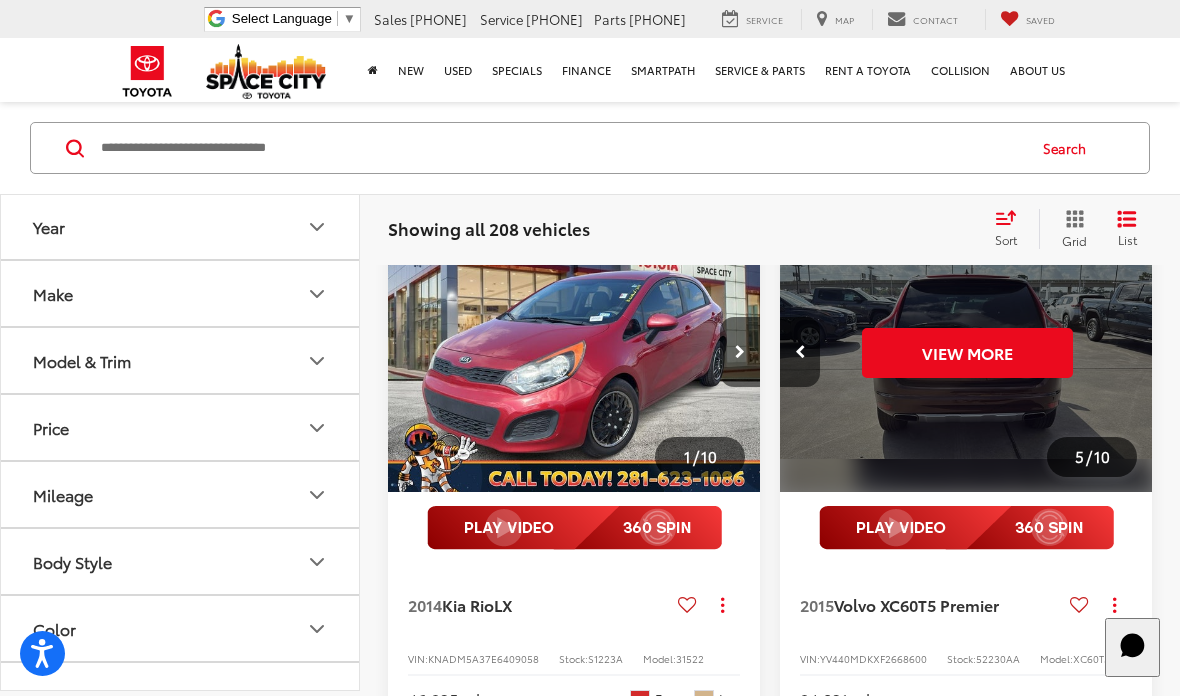 scroll, scrollTop: 0, scrollLeft: 1875, axis: horizontal 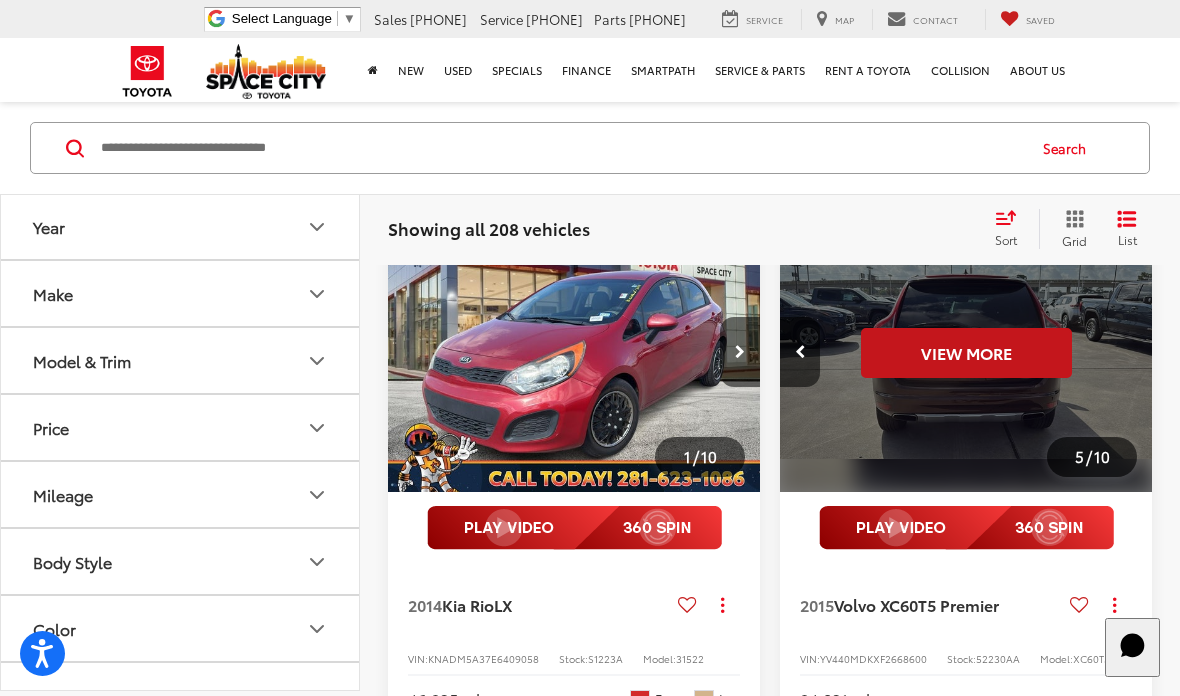 click on "View More" at bounding box center (966, 353) 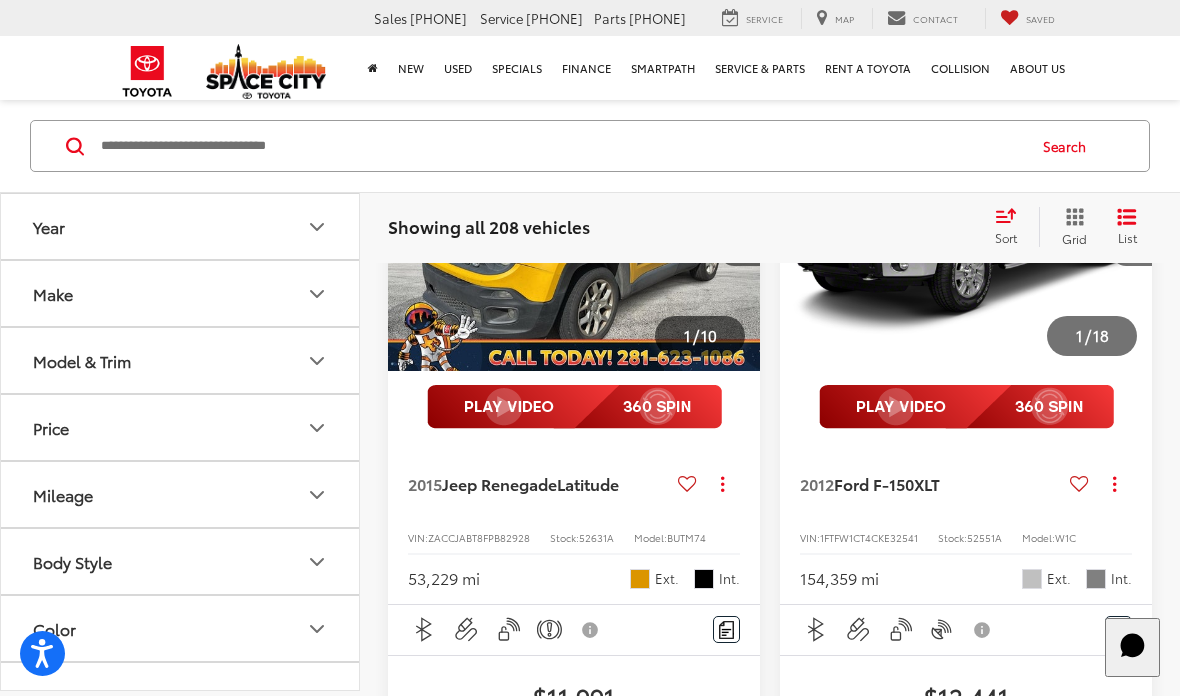 scroll, scrollTop: 3469, scrollLeft: 0, axis: vertical 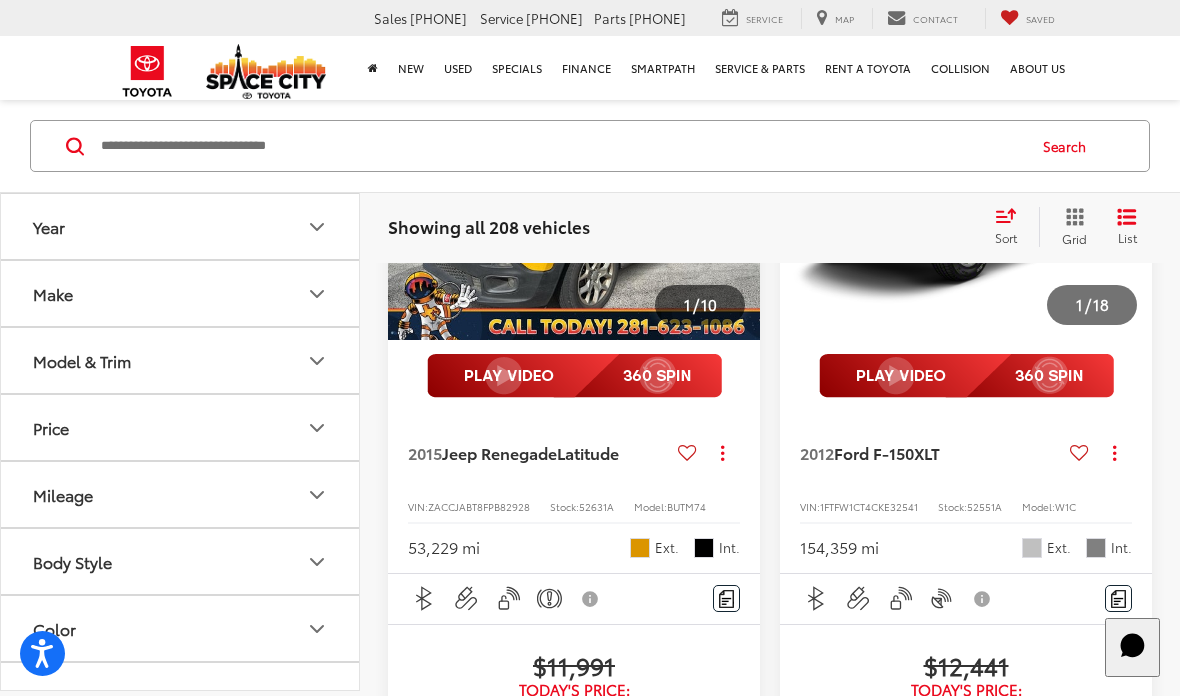 click at bounding box center (1132, 200) 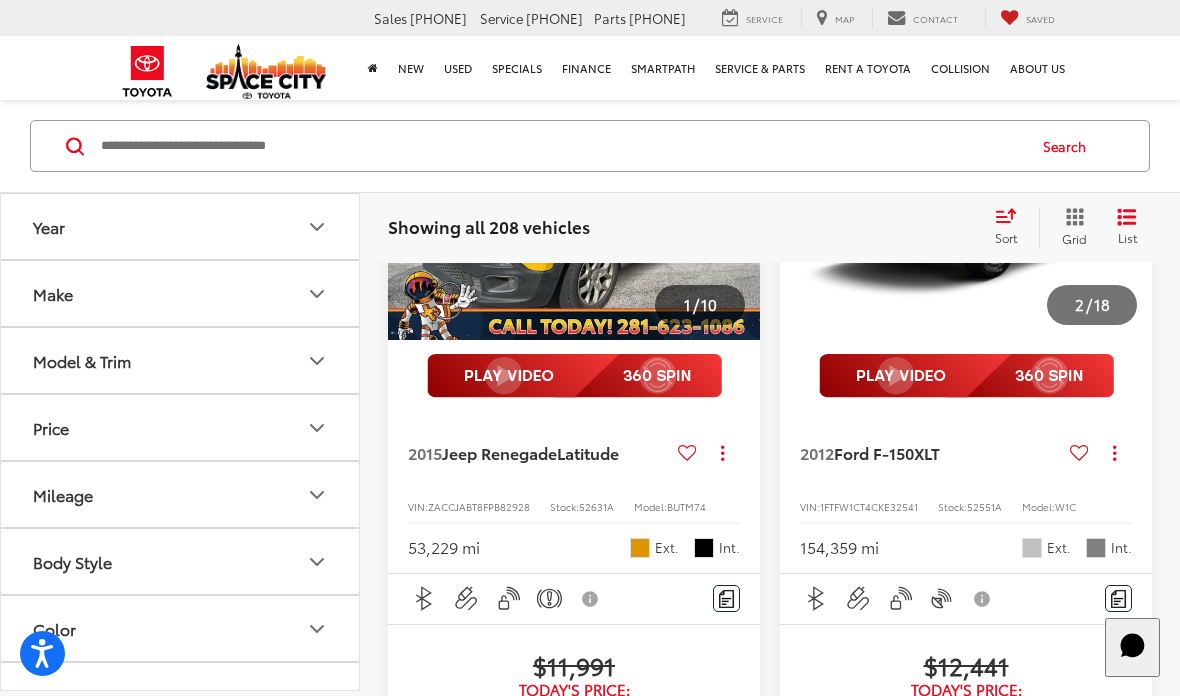 click at bounding box center (1132, 200) 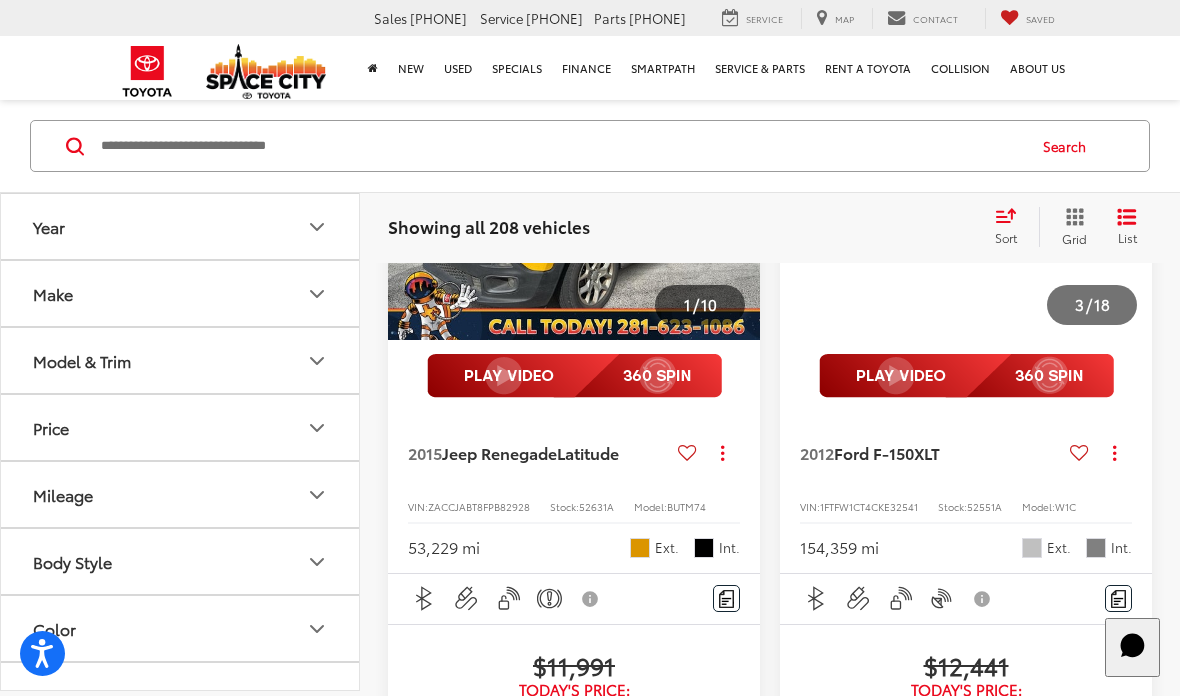 click at bounding box center [1132, 200] 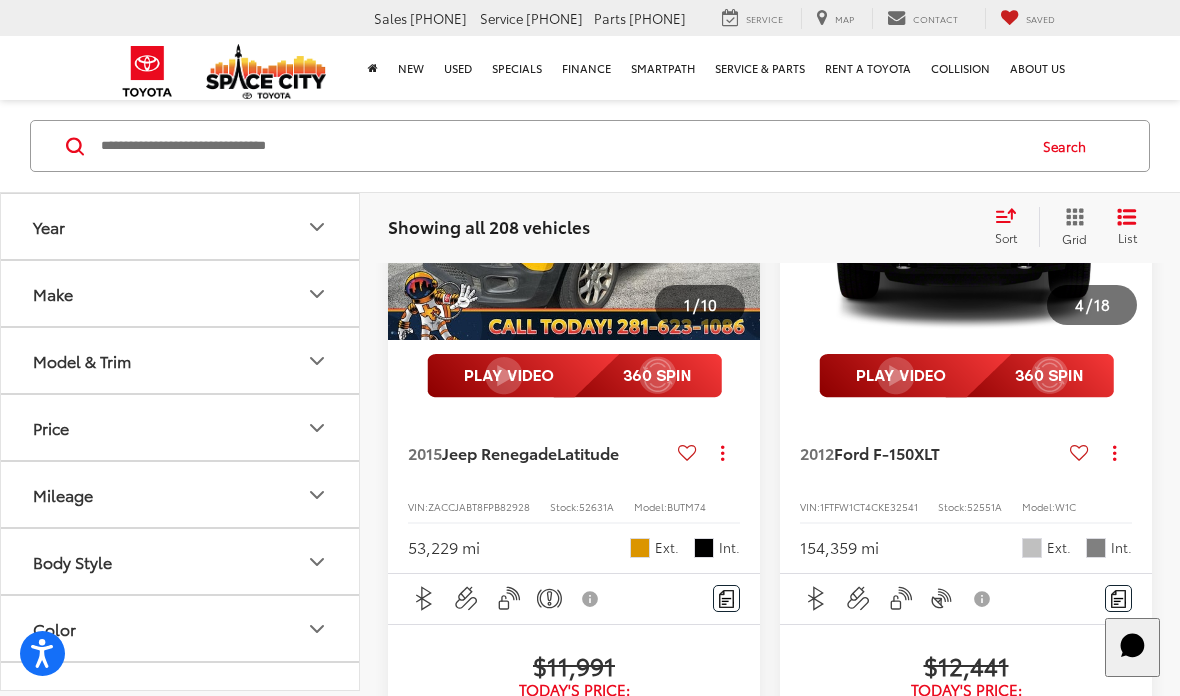 click at bounding box center (1132, 200) 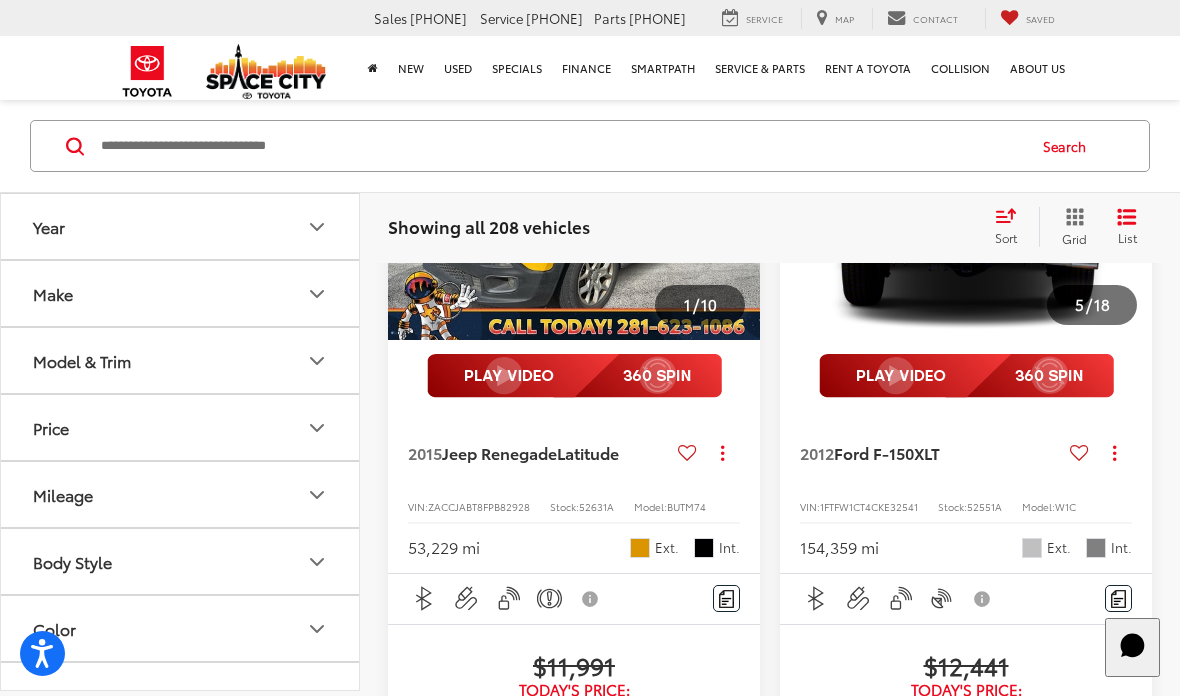 click at bounding box center (1132, 200) 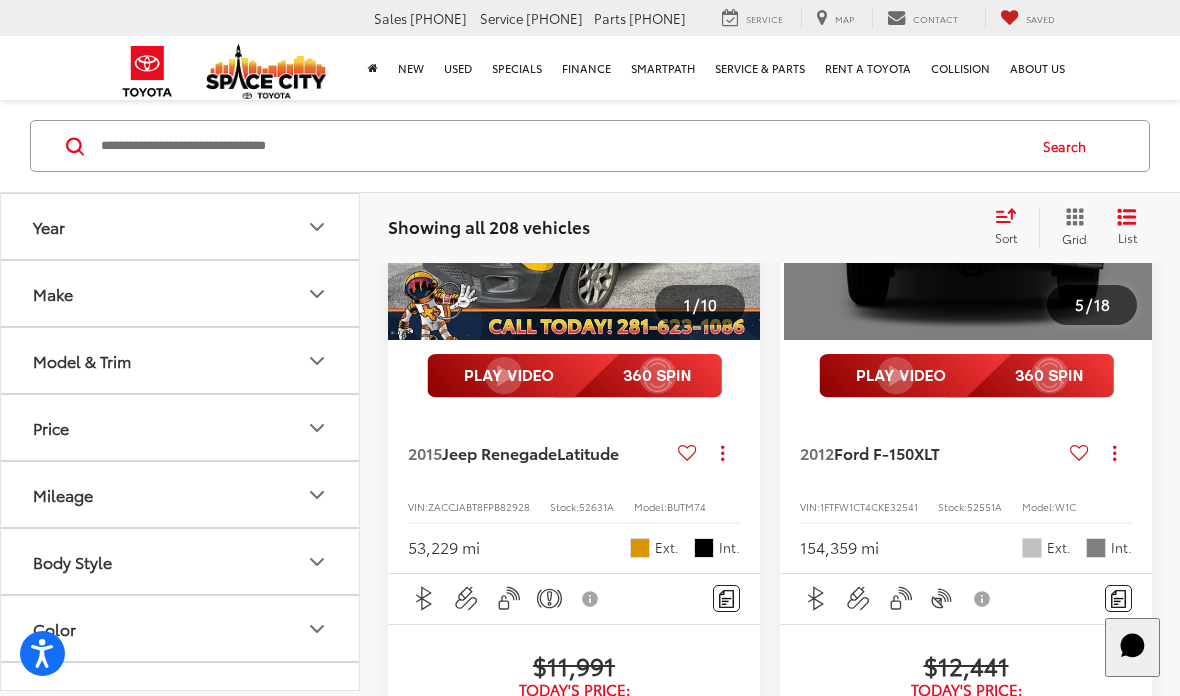 scroll, scrollTop: 0, scrollLeft: 1871, axis: horizontal 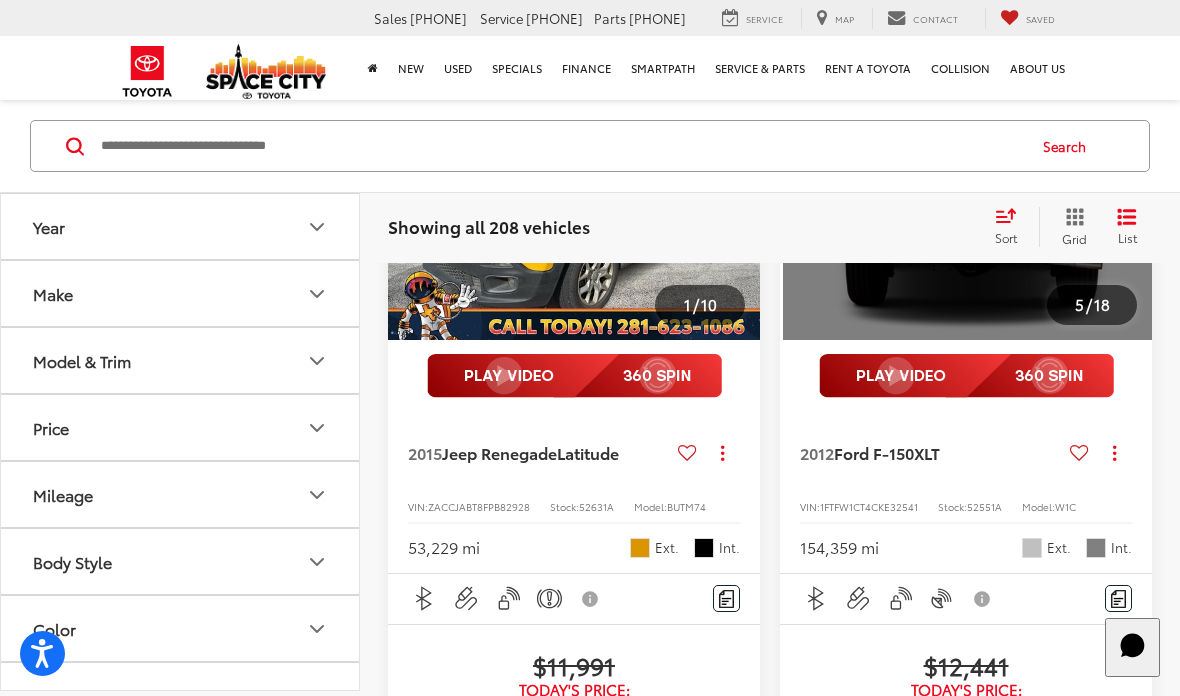 click on "View More" at bounding box center (970, 200) 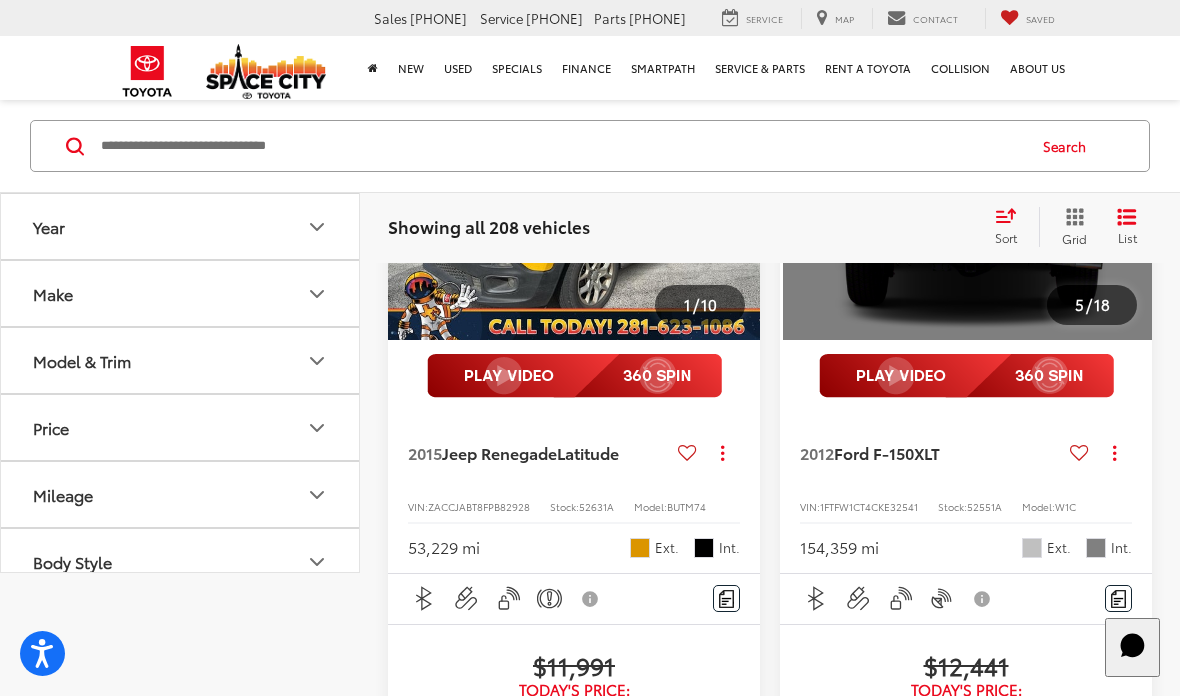 scroll, scrollTop: 0, scrollLeft: 1876, axis: horizontal 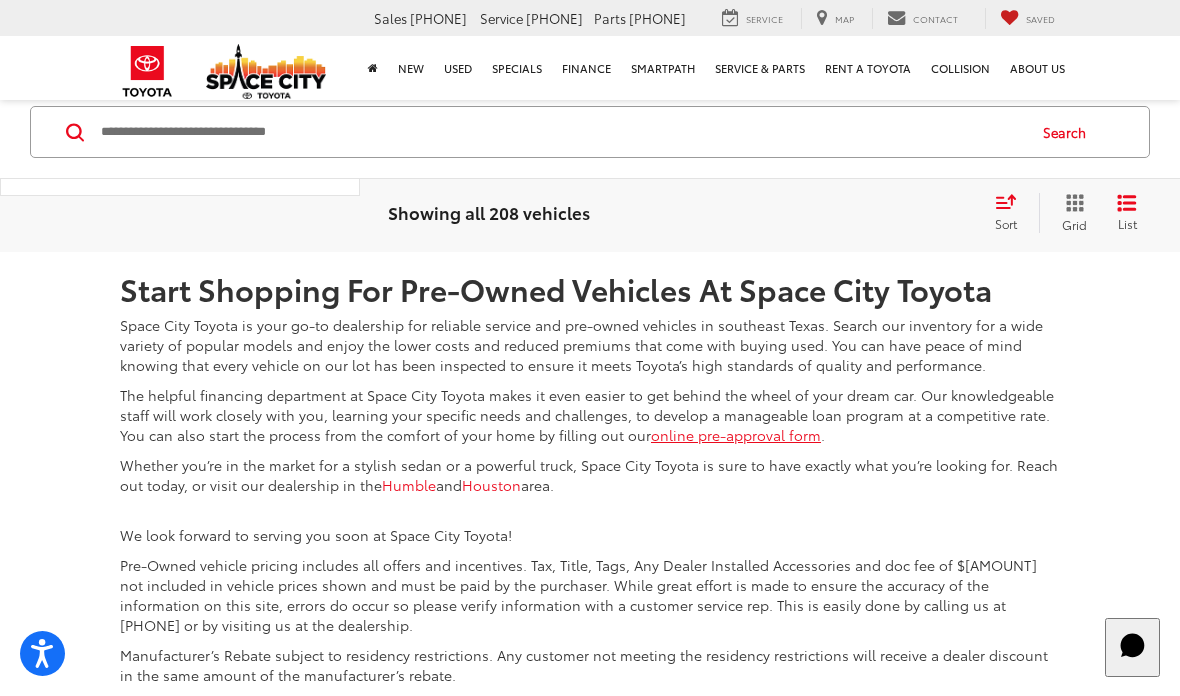 click on "3" at bounding box center [836, 103] 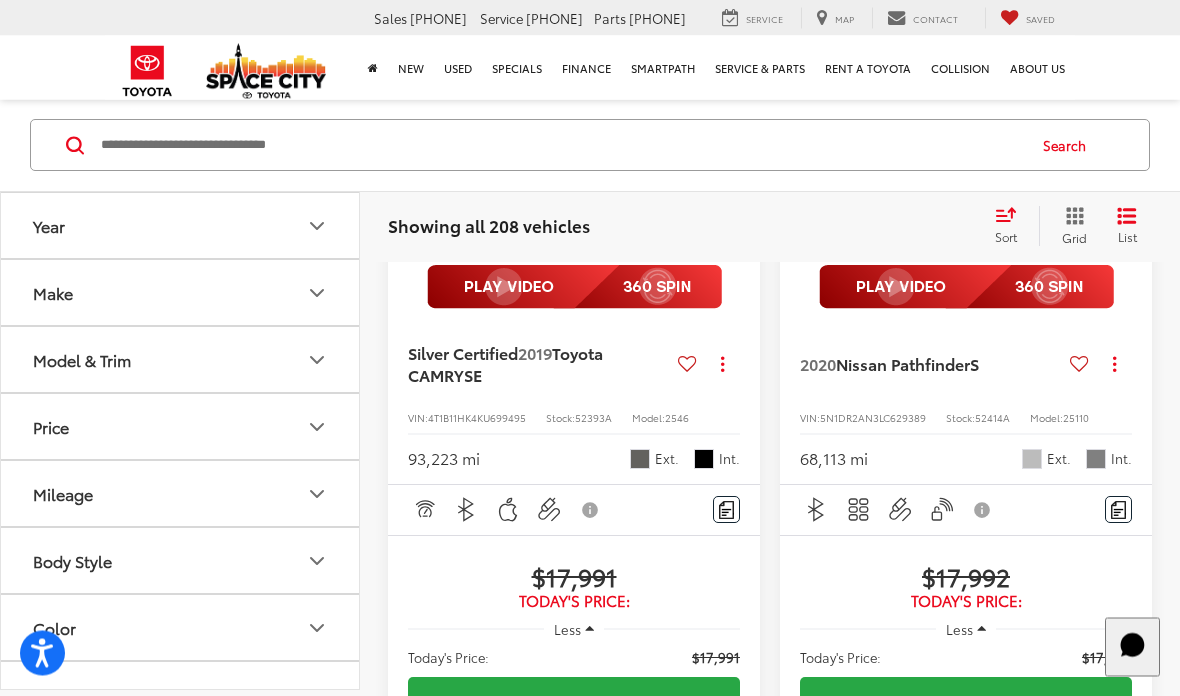 scroll, scrollTop: 5796, scrollLeft: 0, axis: vertical 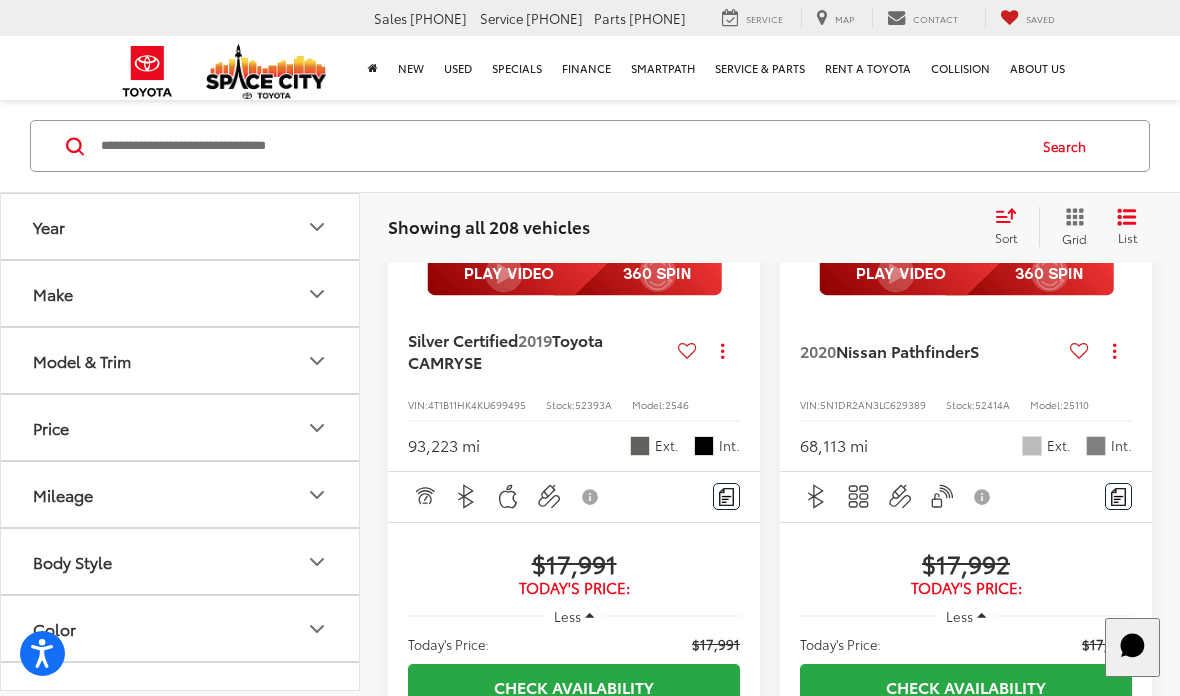 click at bounding box center (740, 98) 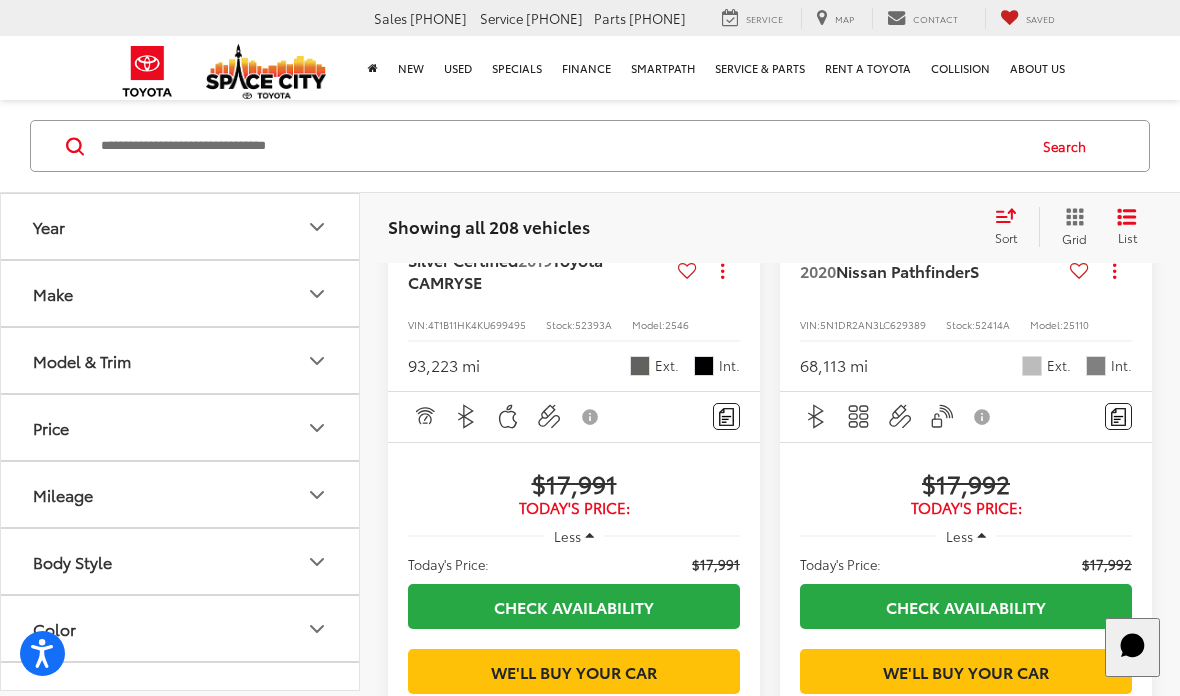 click at bounding box center (966, 18) 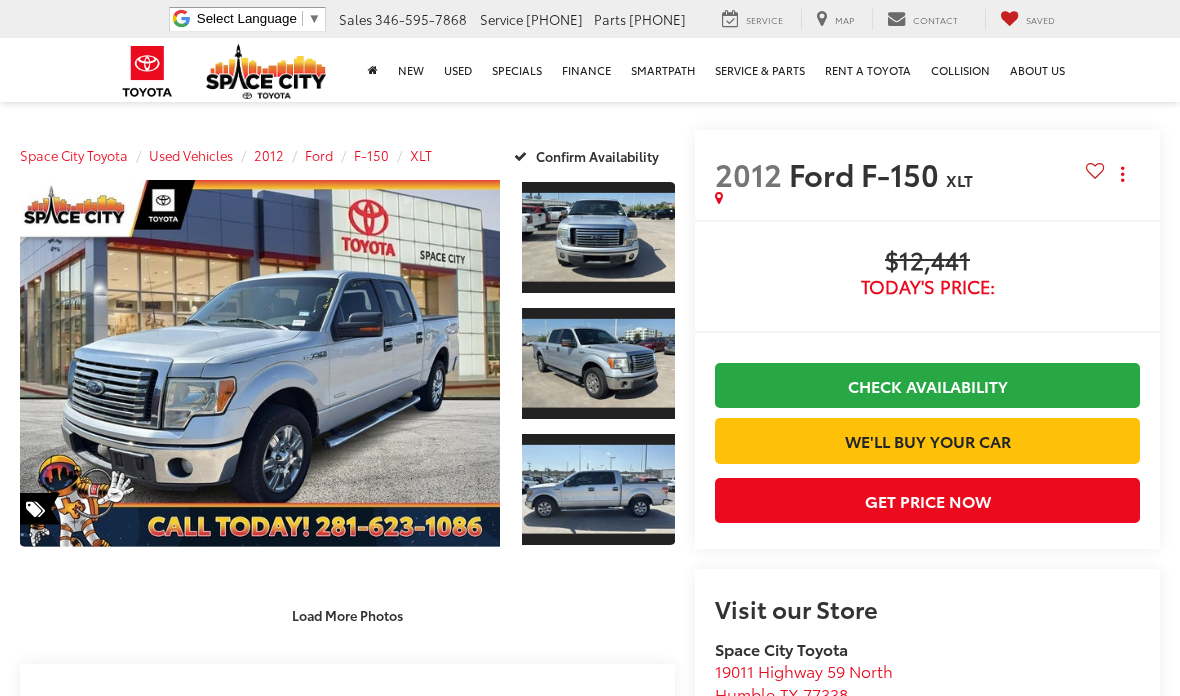 scroll, scrollTop: 0, scrollLeft: 0, axis: both 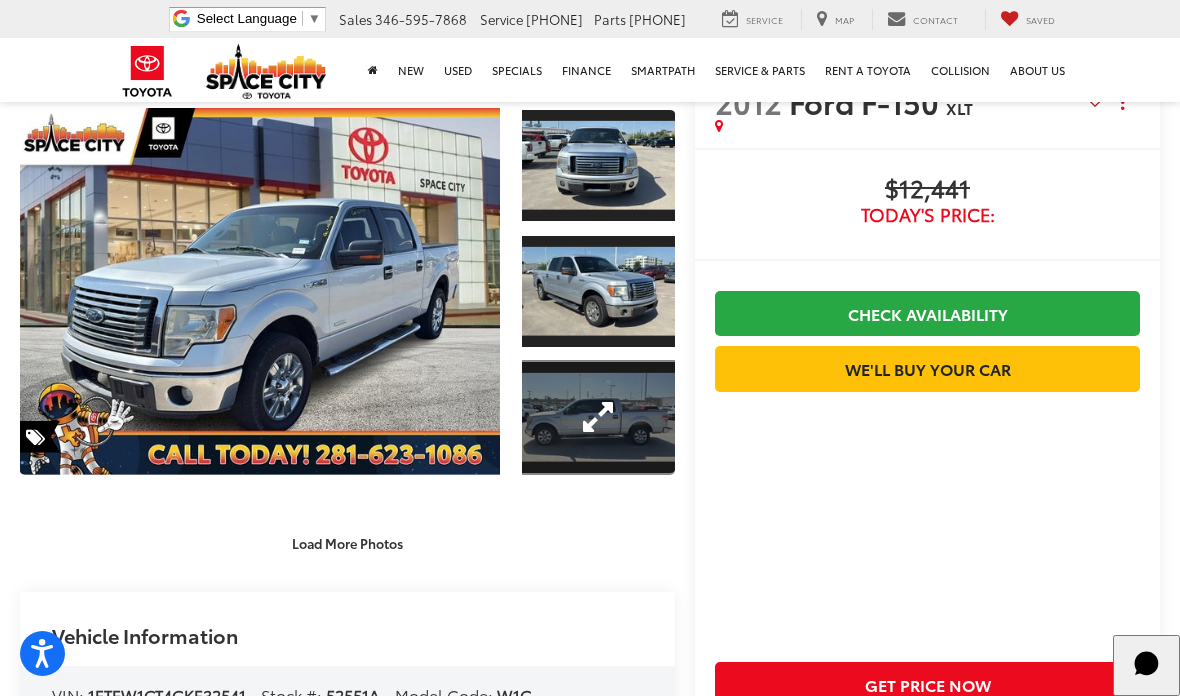 click at bounding box center [598, 417] 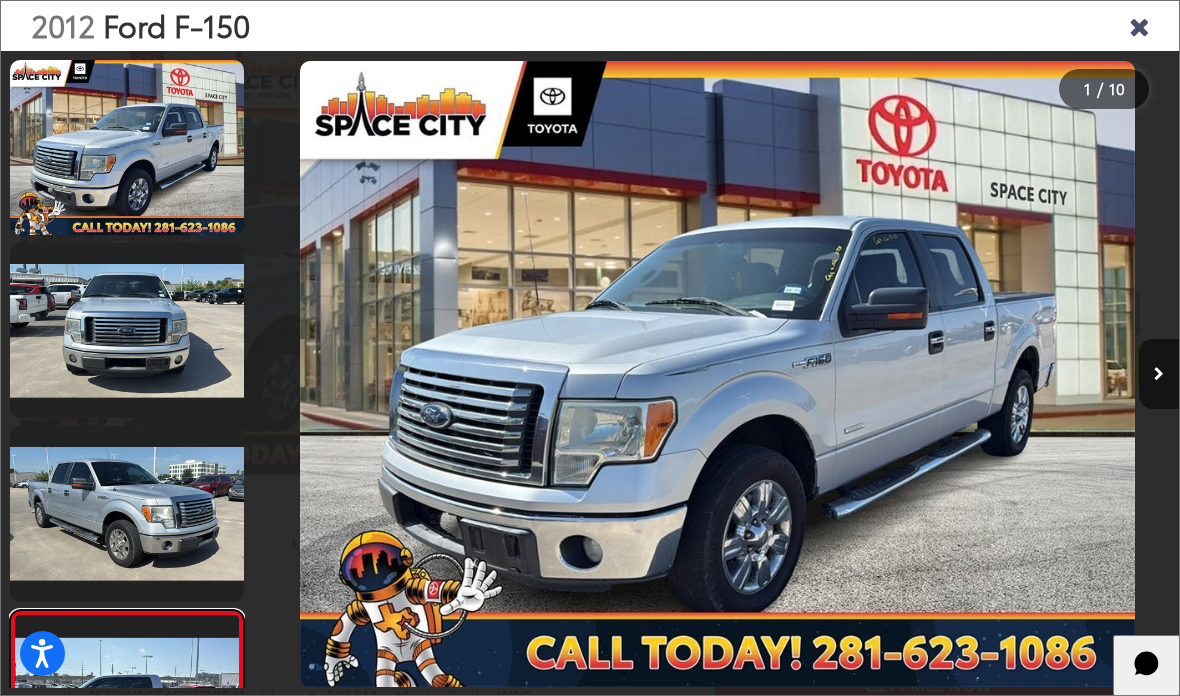 scroll, scrollTop: 295, scrollLeft: 0, axis: vertical 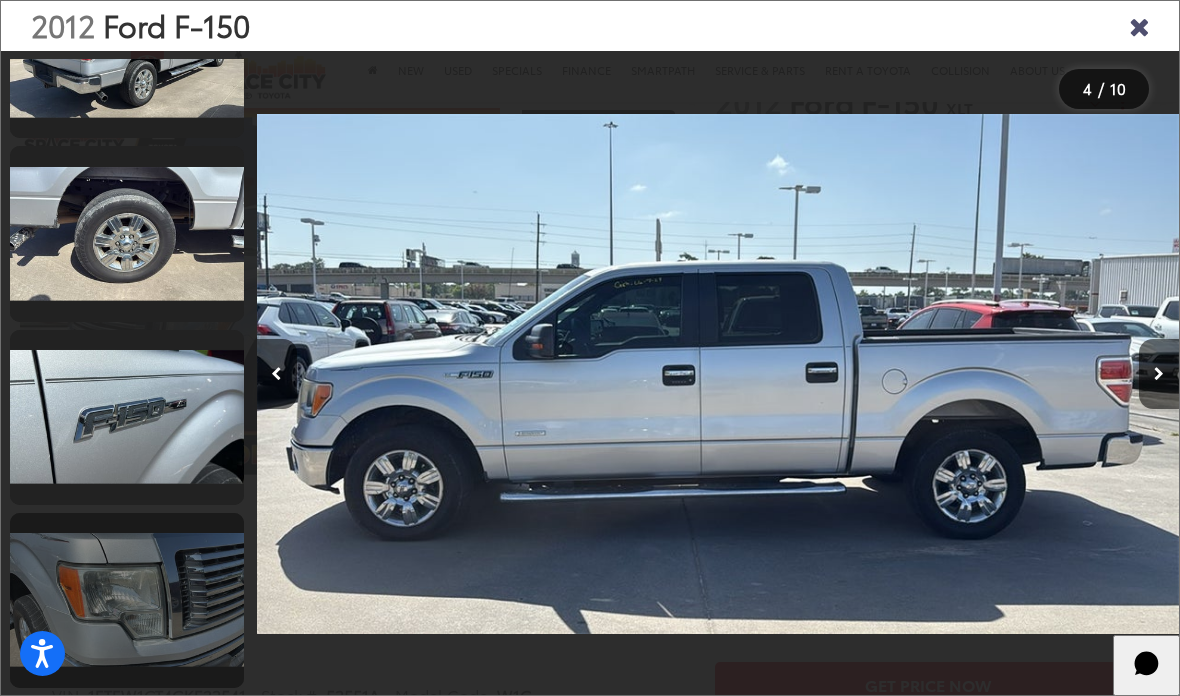 click at bounding box center [127, 600] 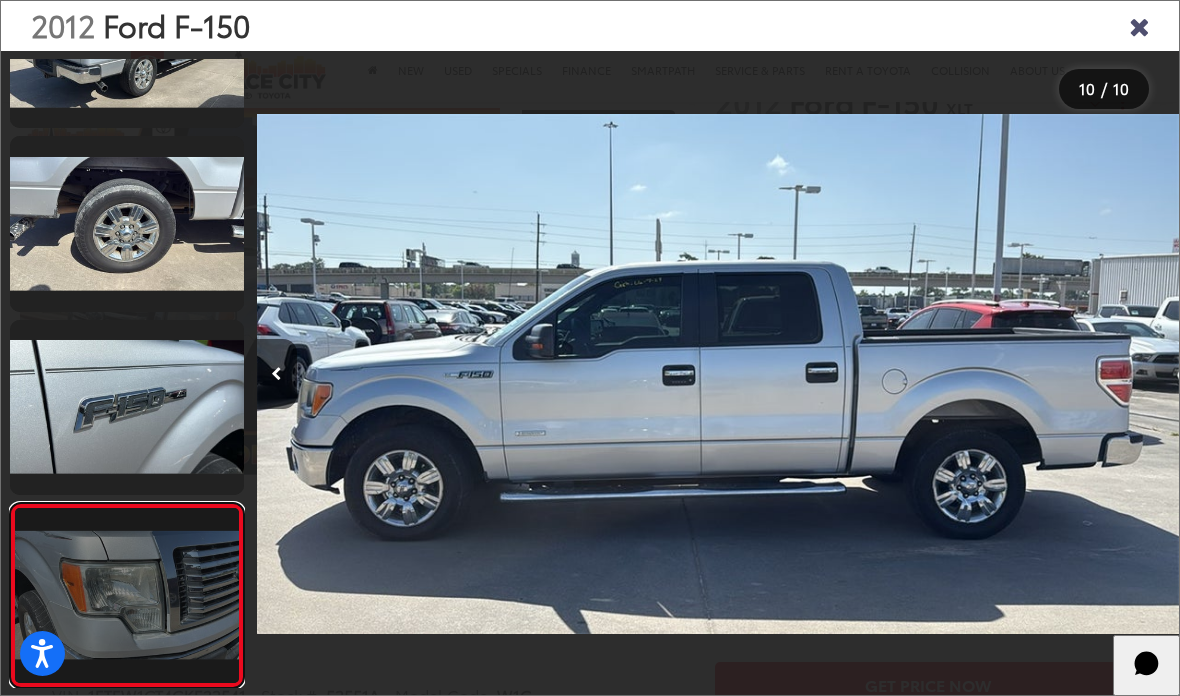 scroll, scrollTop: 1196, scrollLeft: 0, axis: vertical 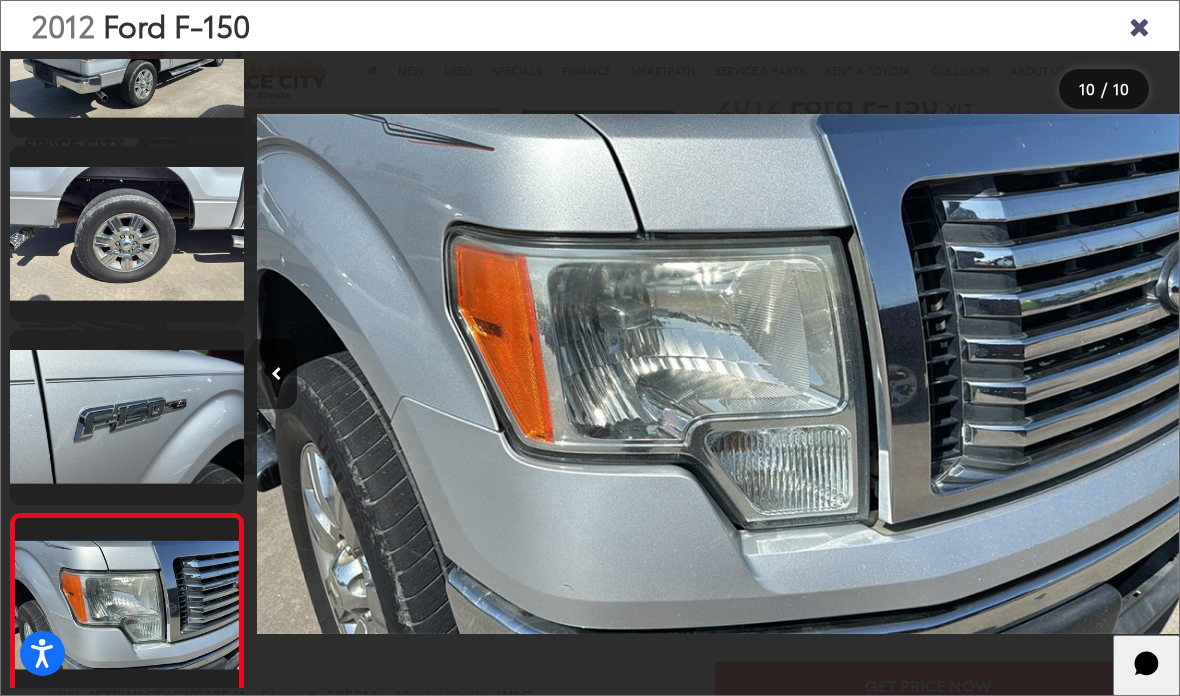 click on "2012   Ford F-150" at bounding box center (590, 26) 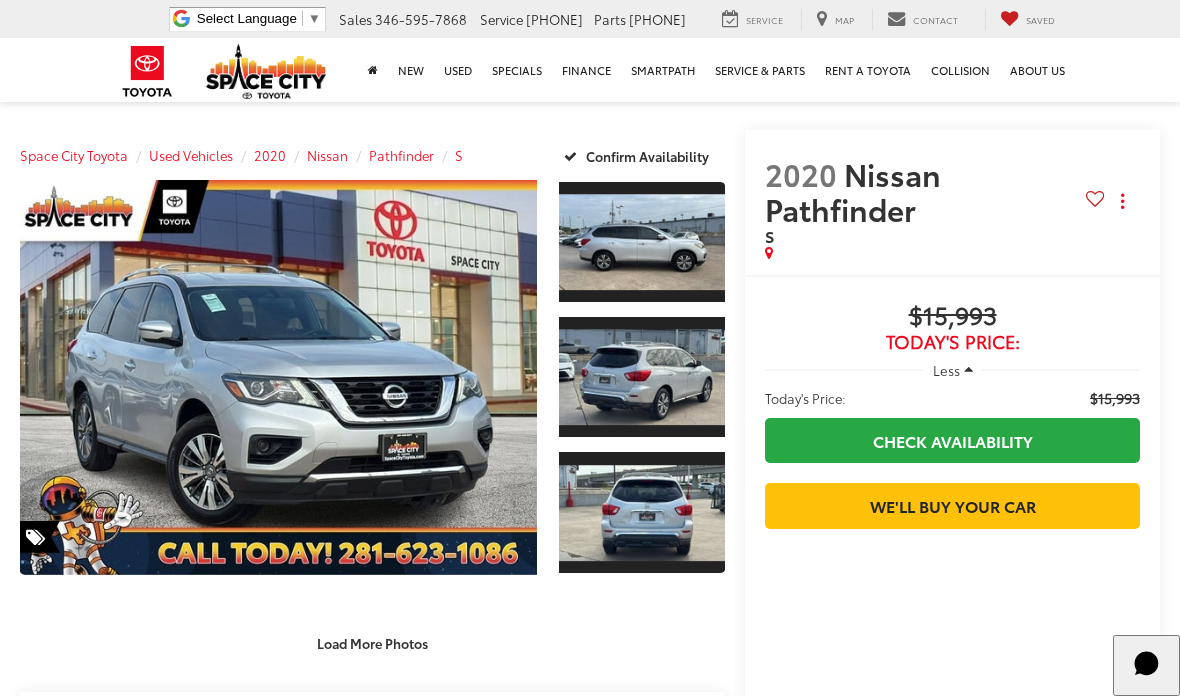 scroll, scrollTop: 760, scrollLeft: 0, axis: vertical 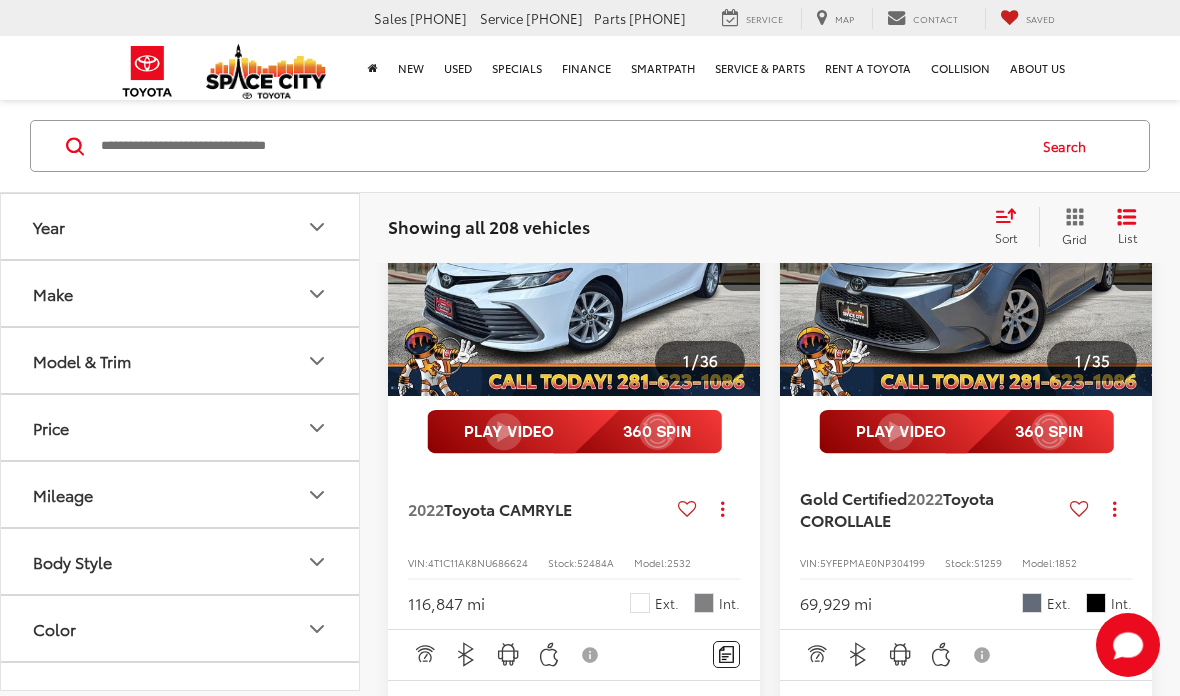 click on "Space City Toyota
​ ▼
Sales
[PHONE]
Service
[PHONE]
Parts
[PHONE]
[NUMBER] [STREET]
[CITY], [STATE] [POSTAL_CODE]
Service
Map
Contact
Saved
Saved" at bounding box center (590, 18) 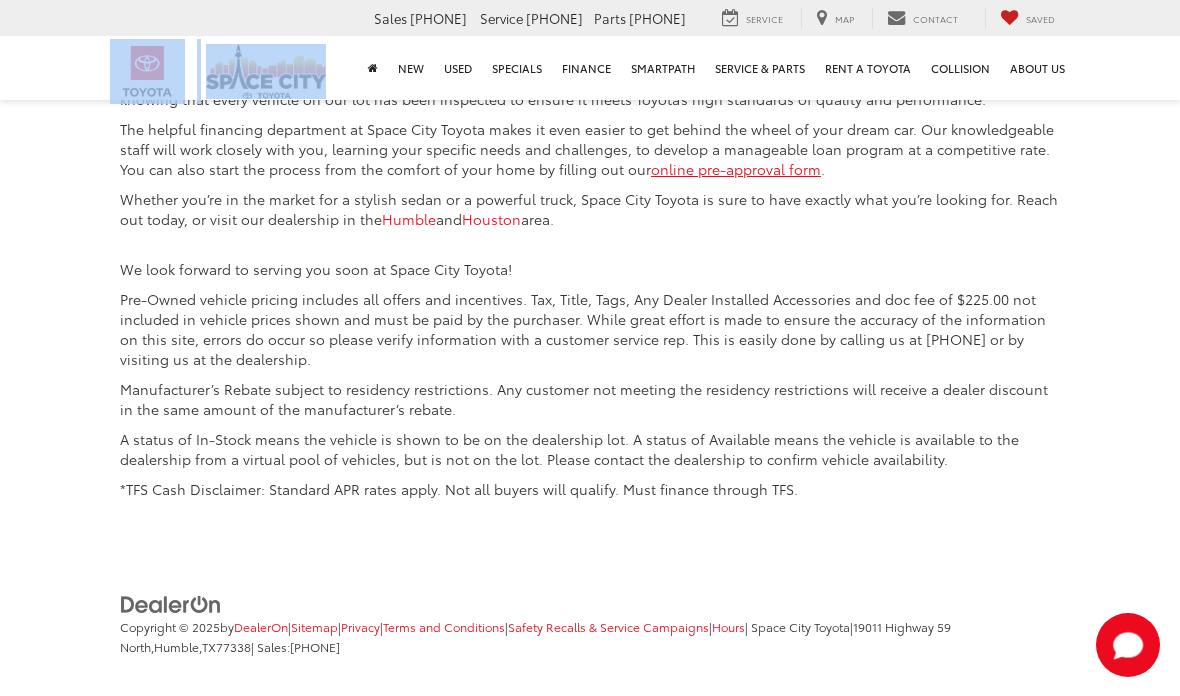 scroll, scrollTop: 7093, scrollLeft: 0, axis: vertical 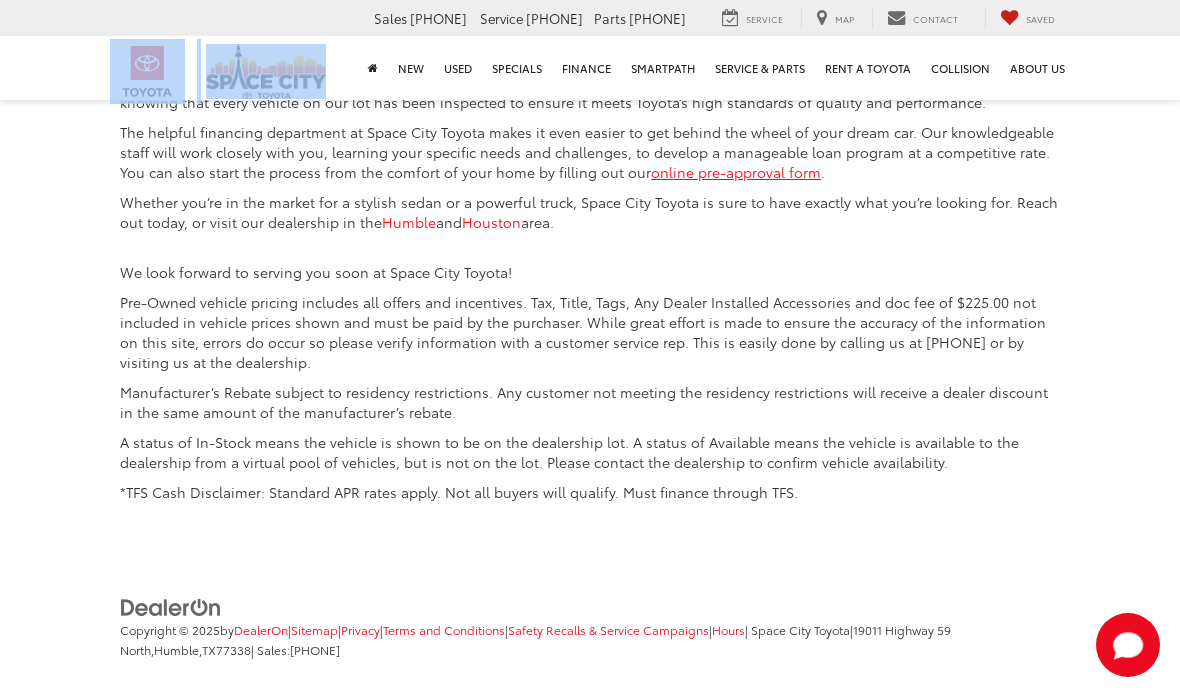 click on "4" at bounding box center (866, -160) 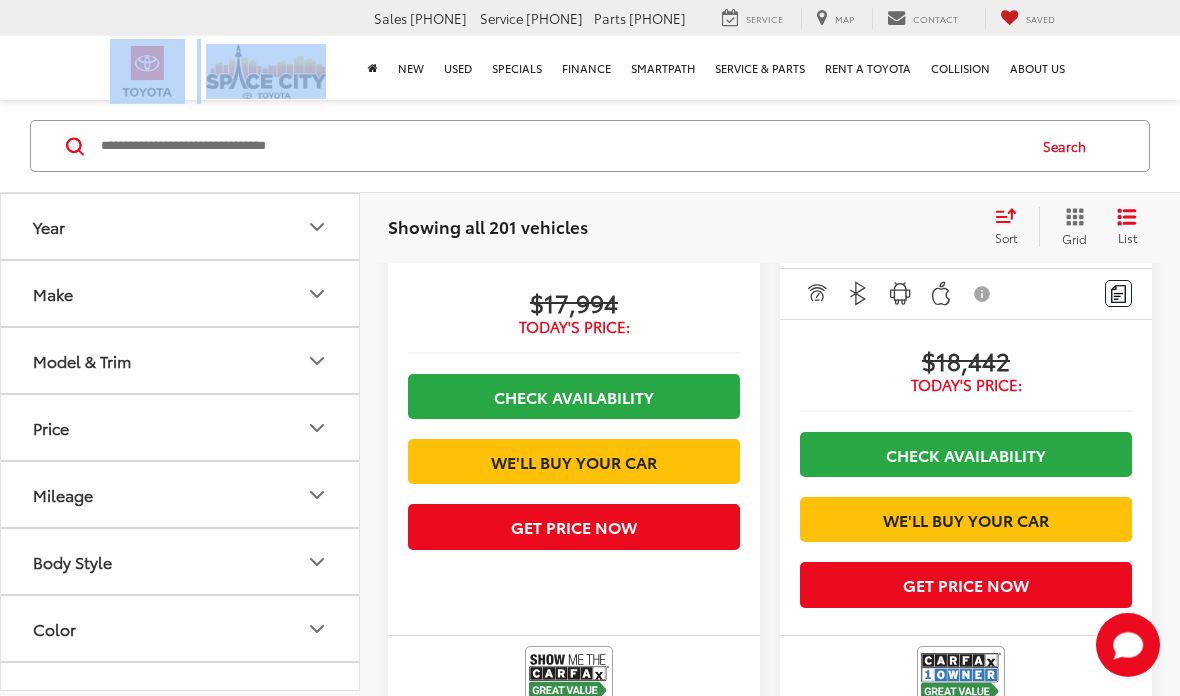 scroll, scrollTop: 1736, scrollLeft: 0, axis: vertical 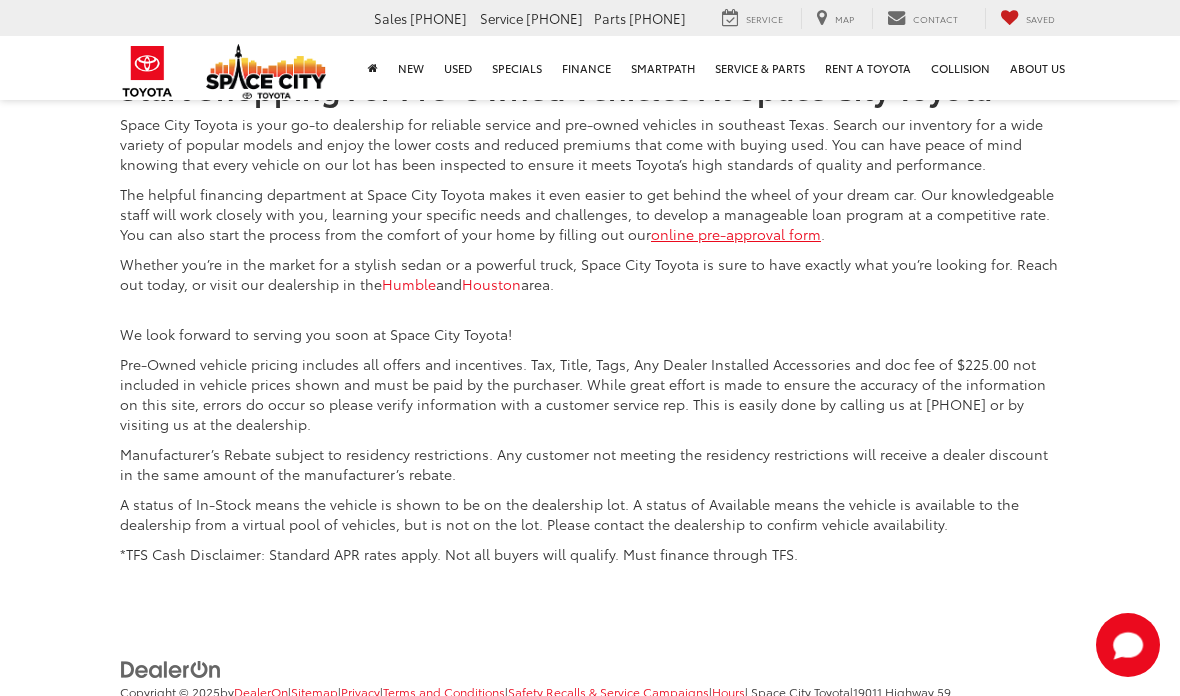 click on "Next" at bounding box center (942, -98) 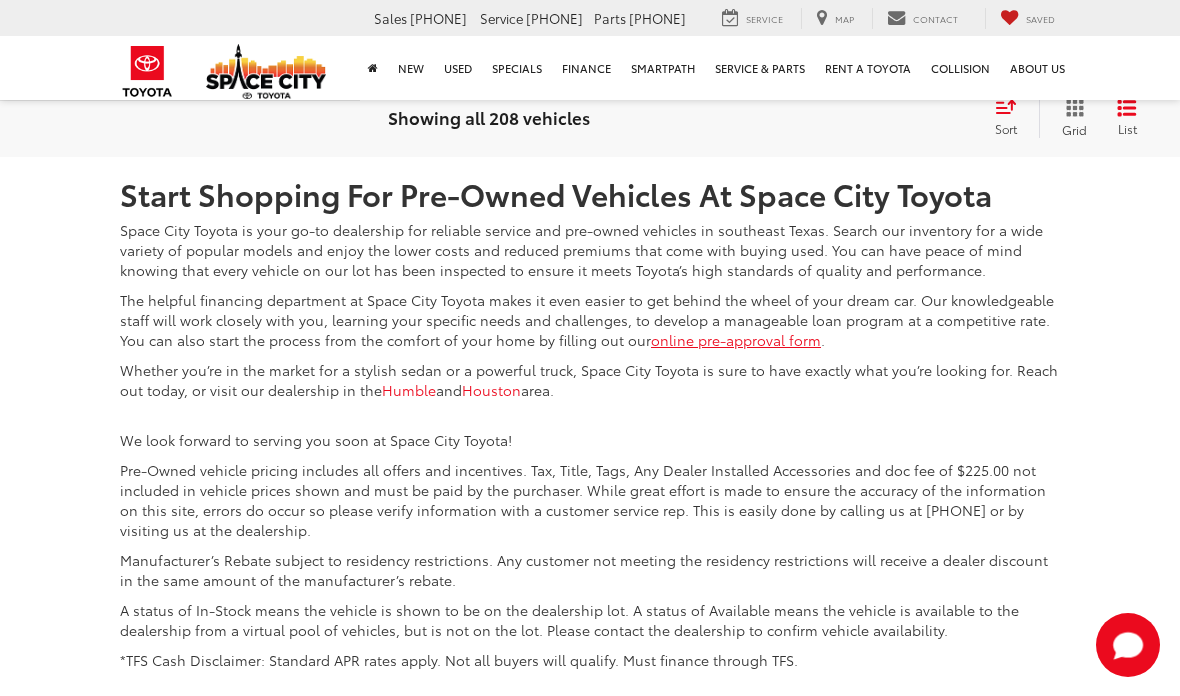 scroll, scrollTop: 6927, scrollLeft: 0, axis: vertical 